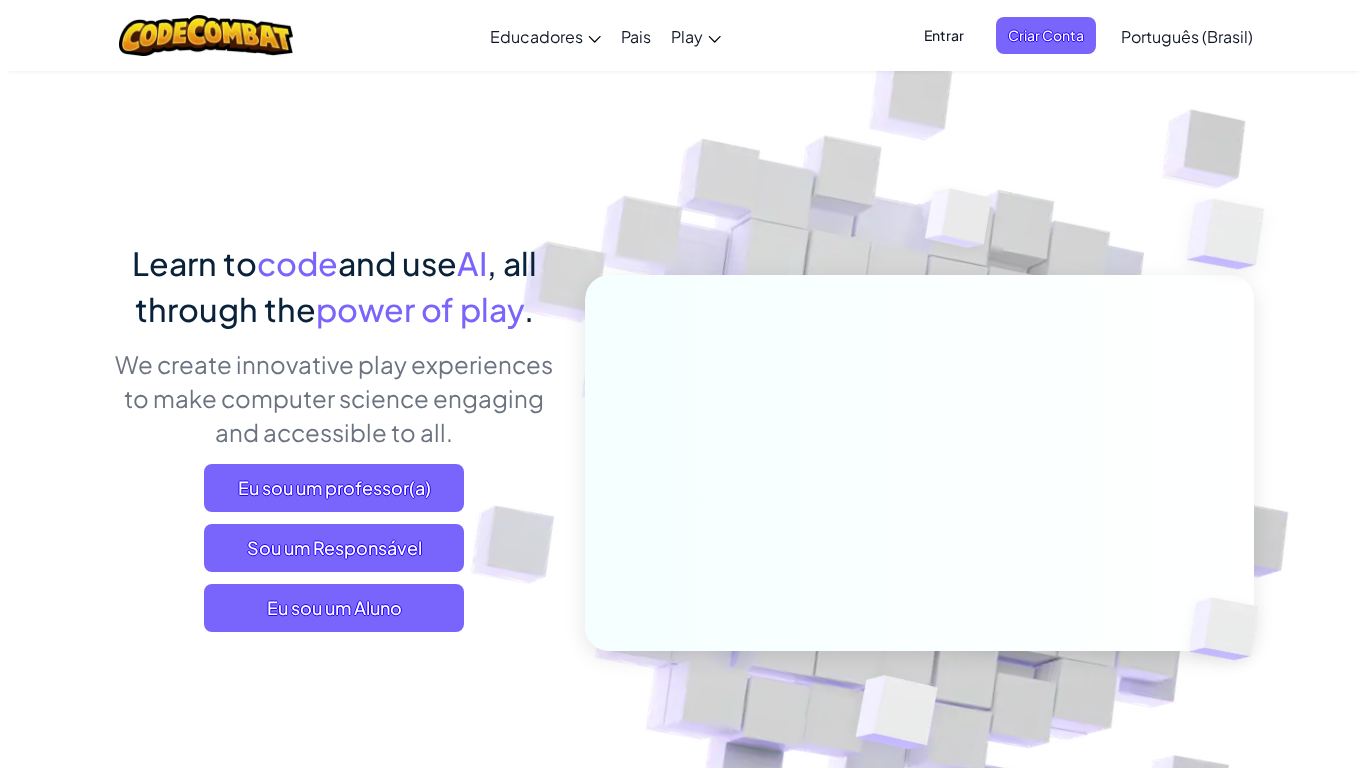 scroll, scrollTop: 0, scrollLeft: 0, axis: both 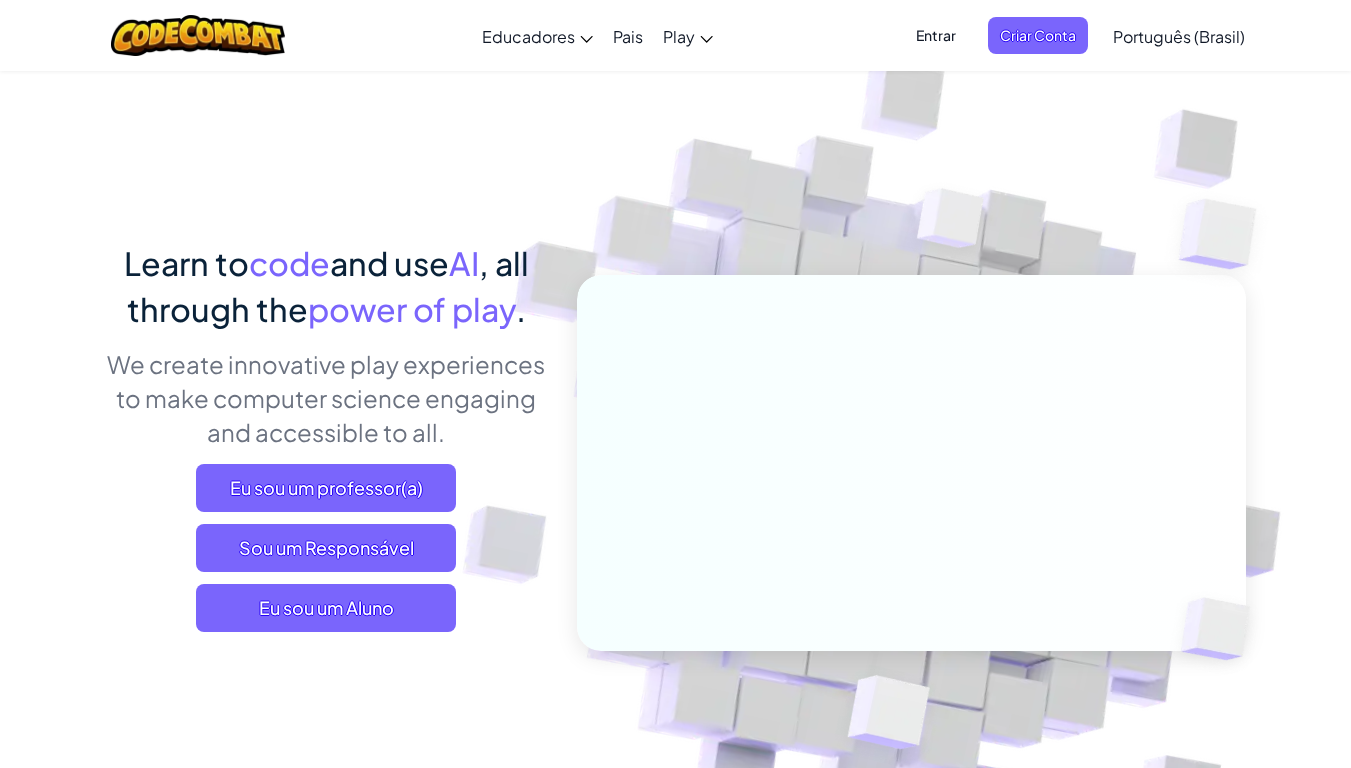 click on "Entrar" at bounding box center [936, 35] 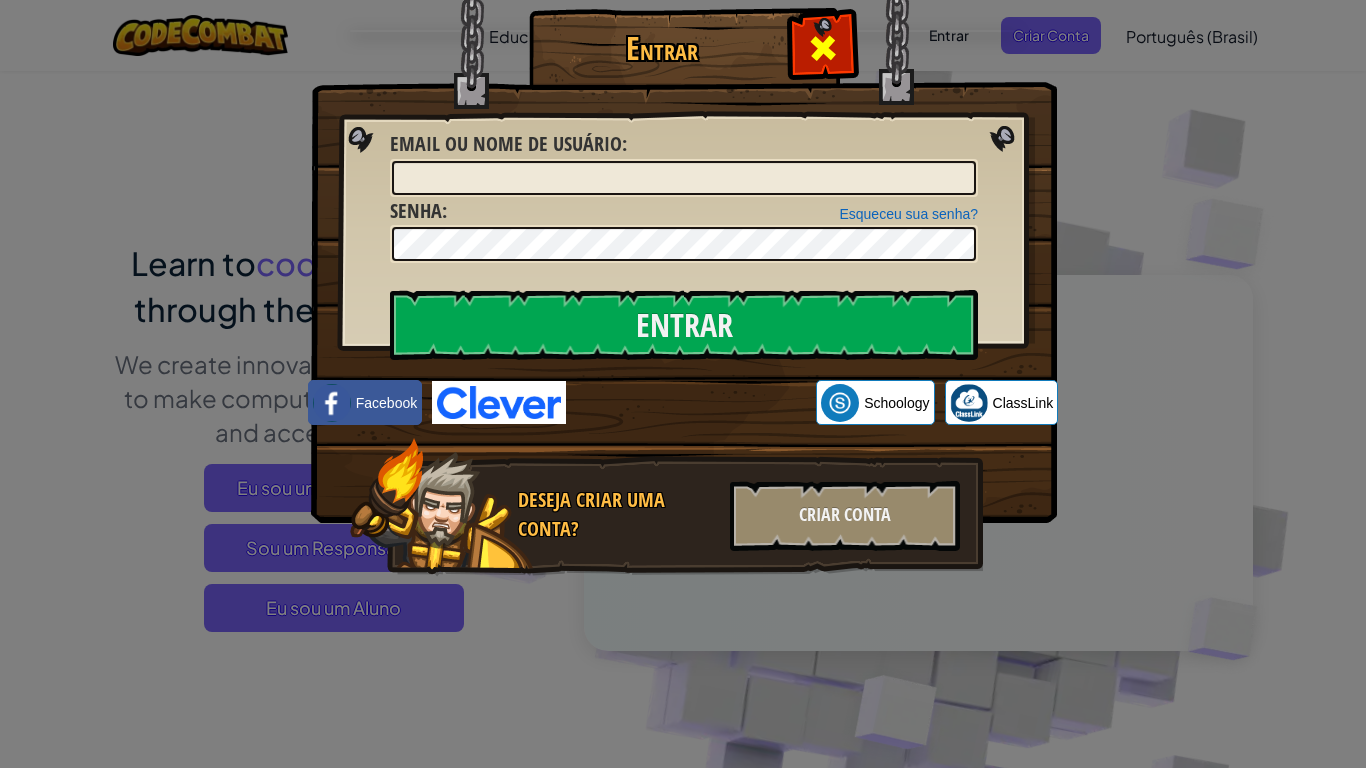 click at bounding box center [822, 45] 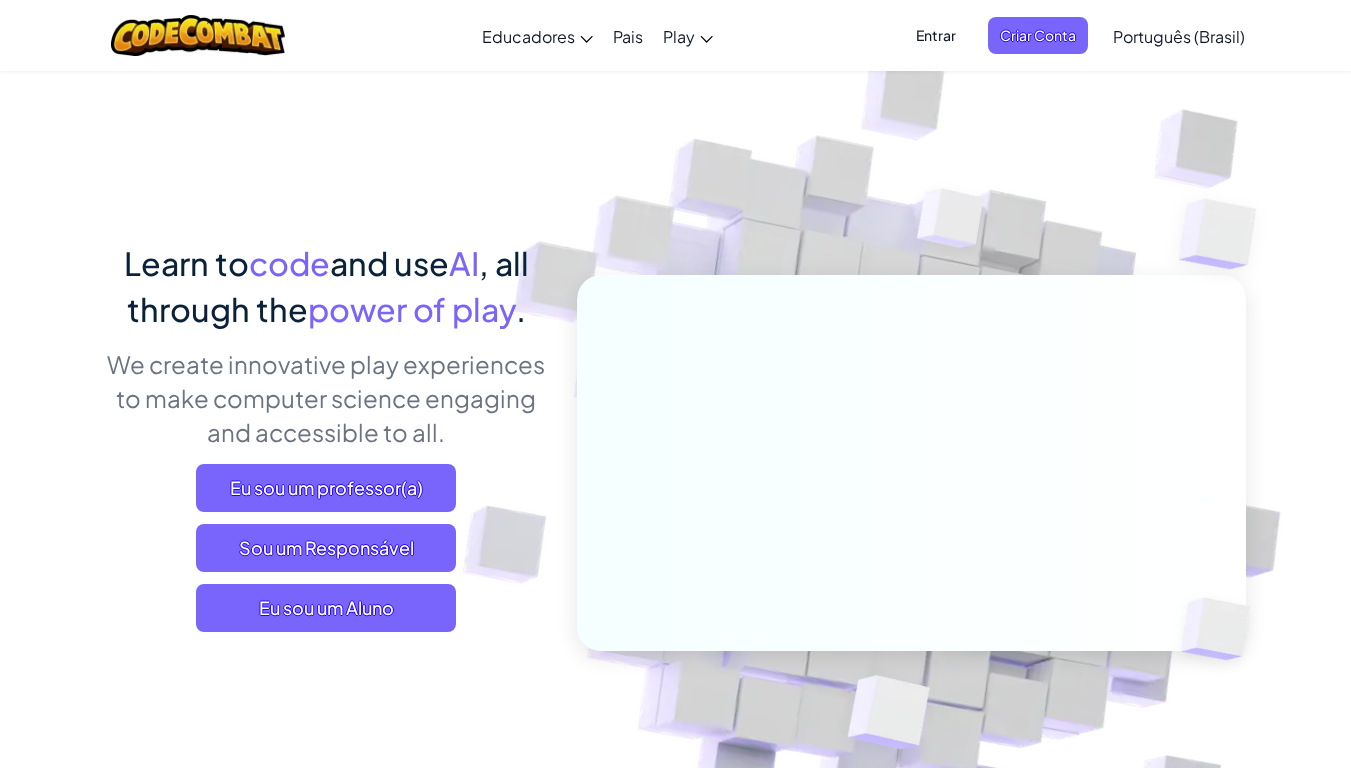 click on "Entrar" at bounding box center [936, 35] 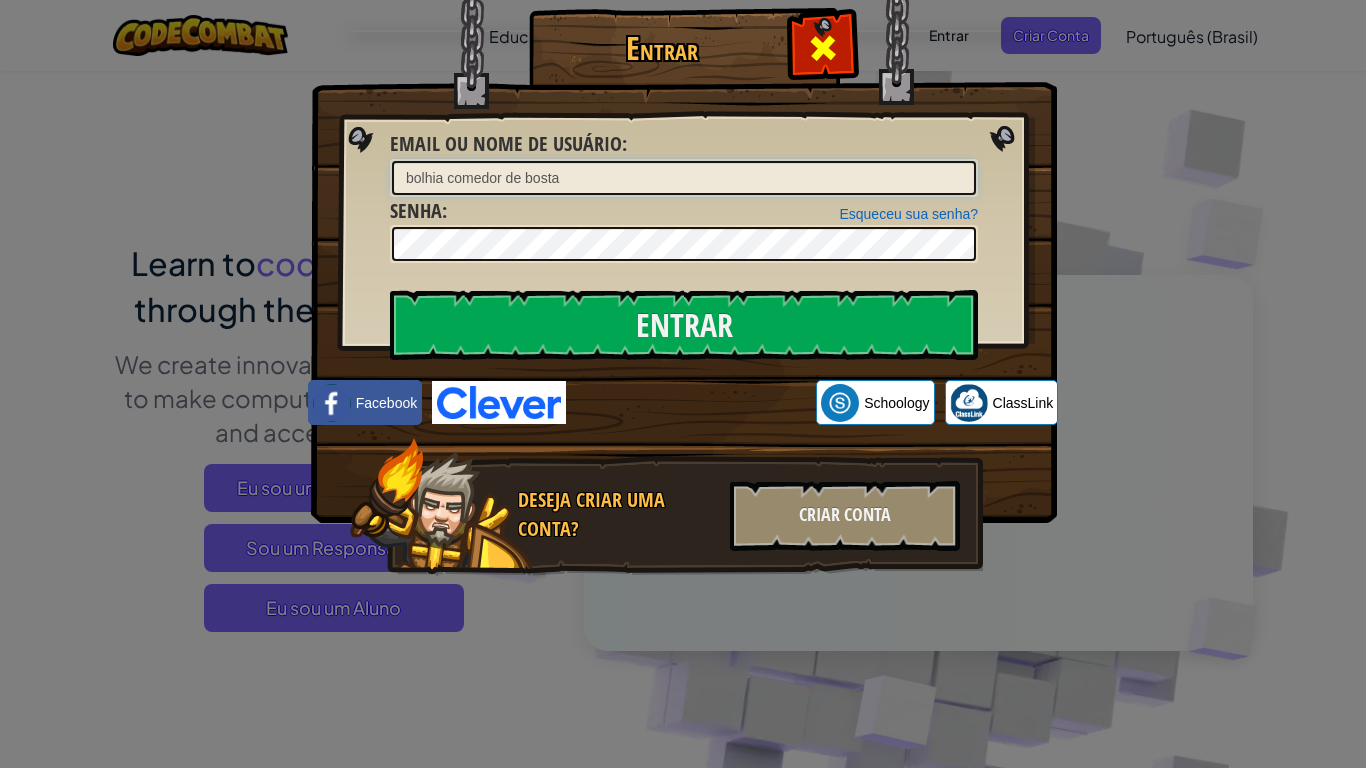 type on "bolhia comedor de bosta" 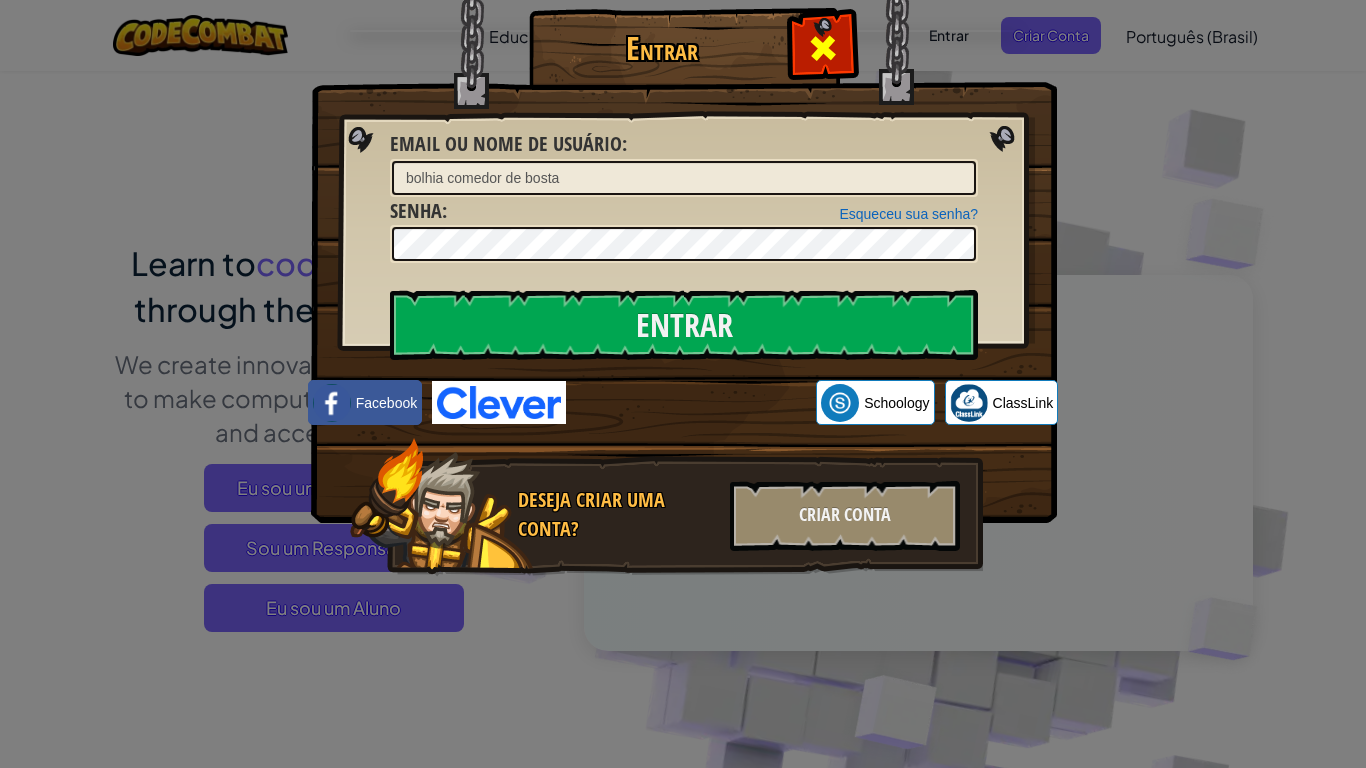 click at bounding box center (823, 48) 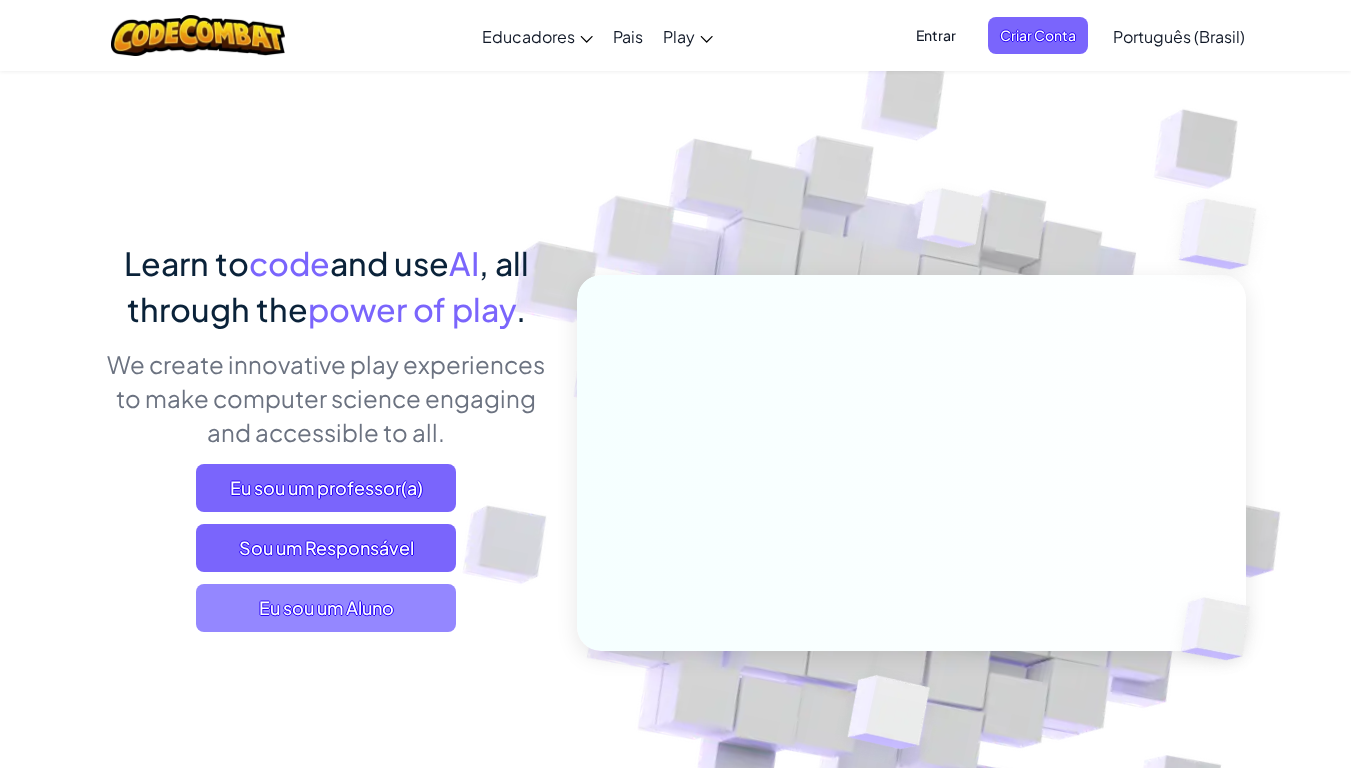 click on "Eu sou um Aluno" at bounding box center (326, 608) 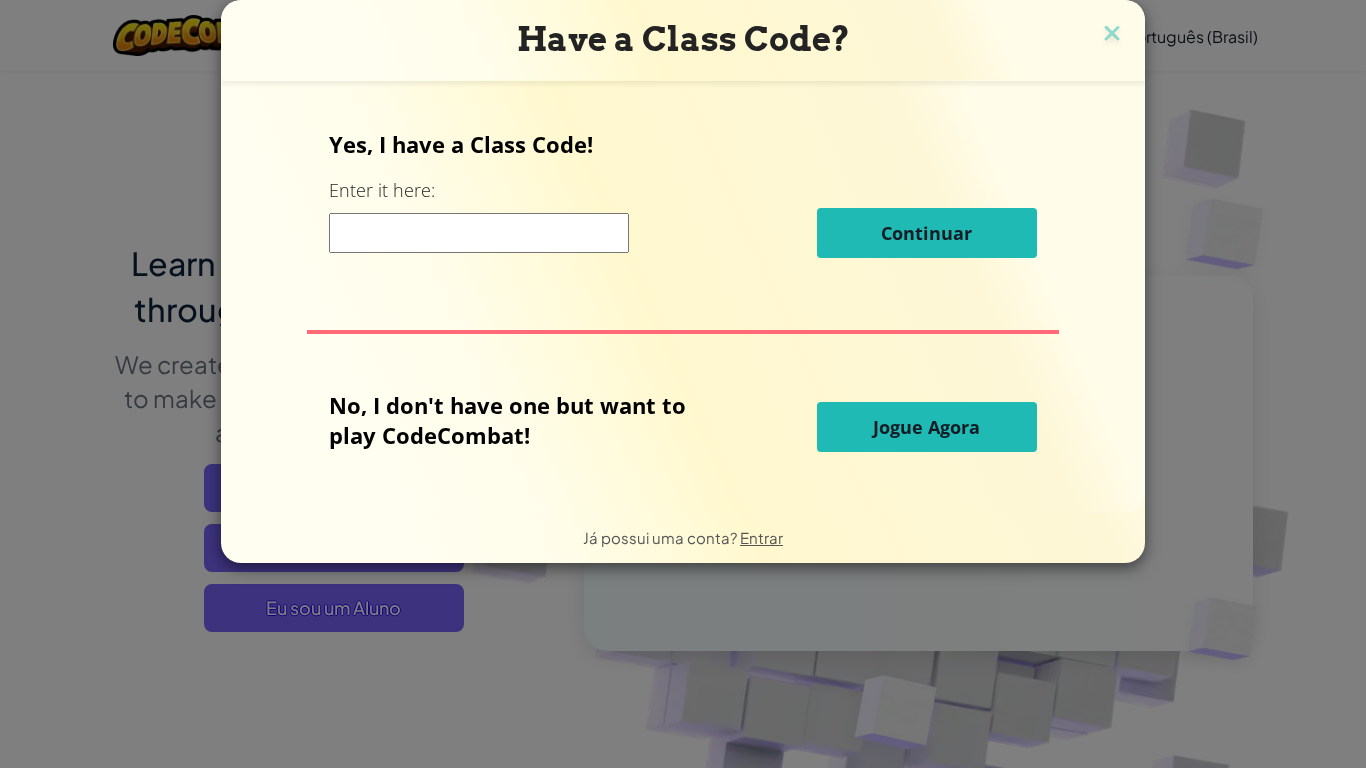 click at bounding box center [479, 233] 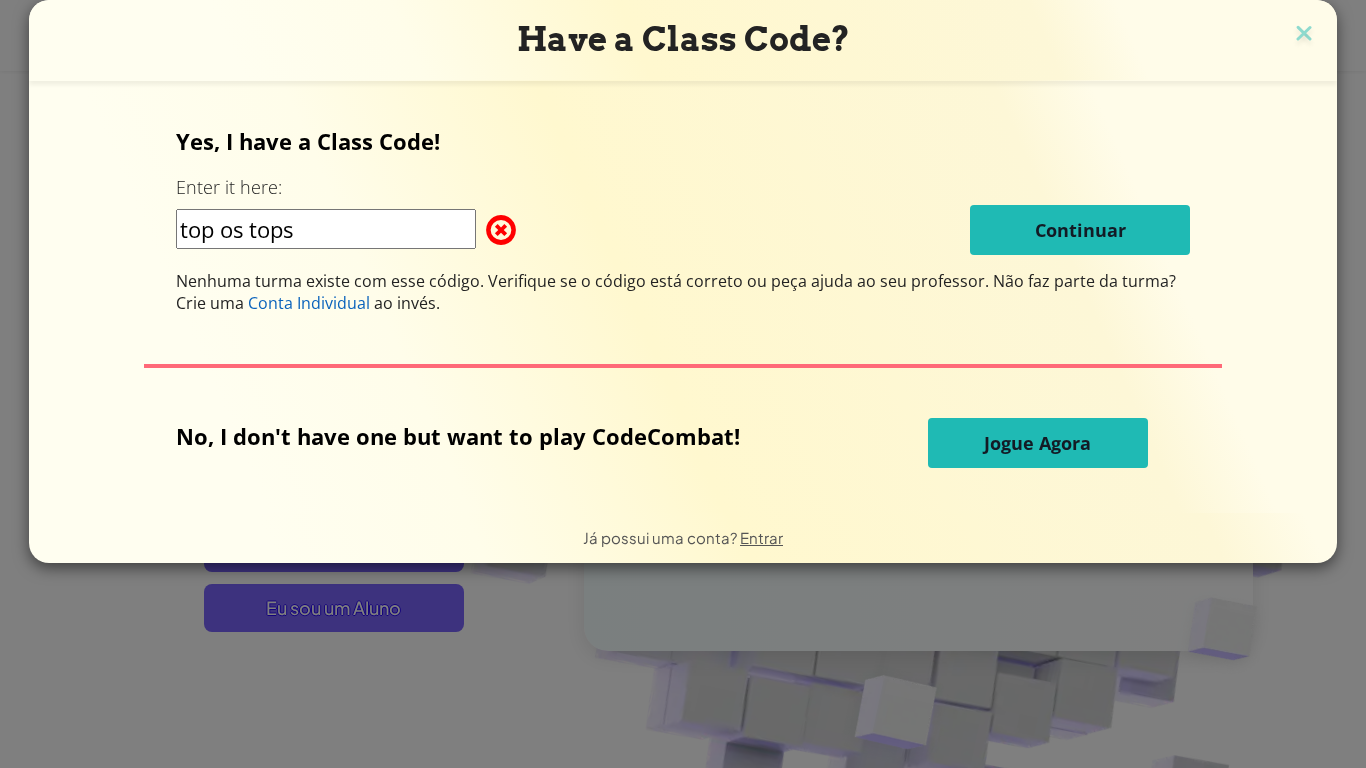 click on "top os tops" at bounding box center [326, 229] 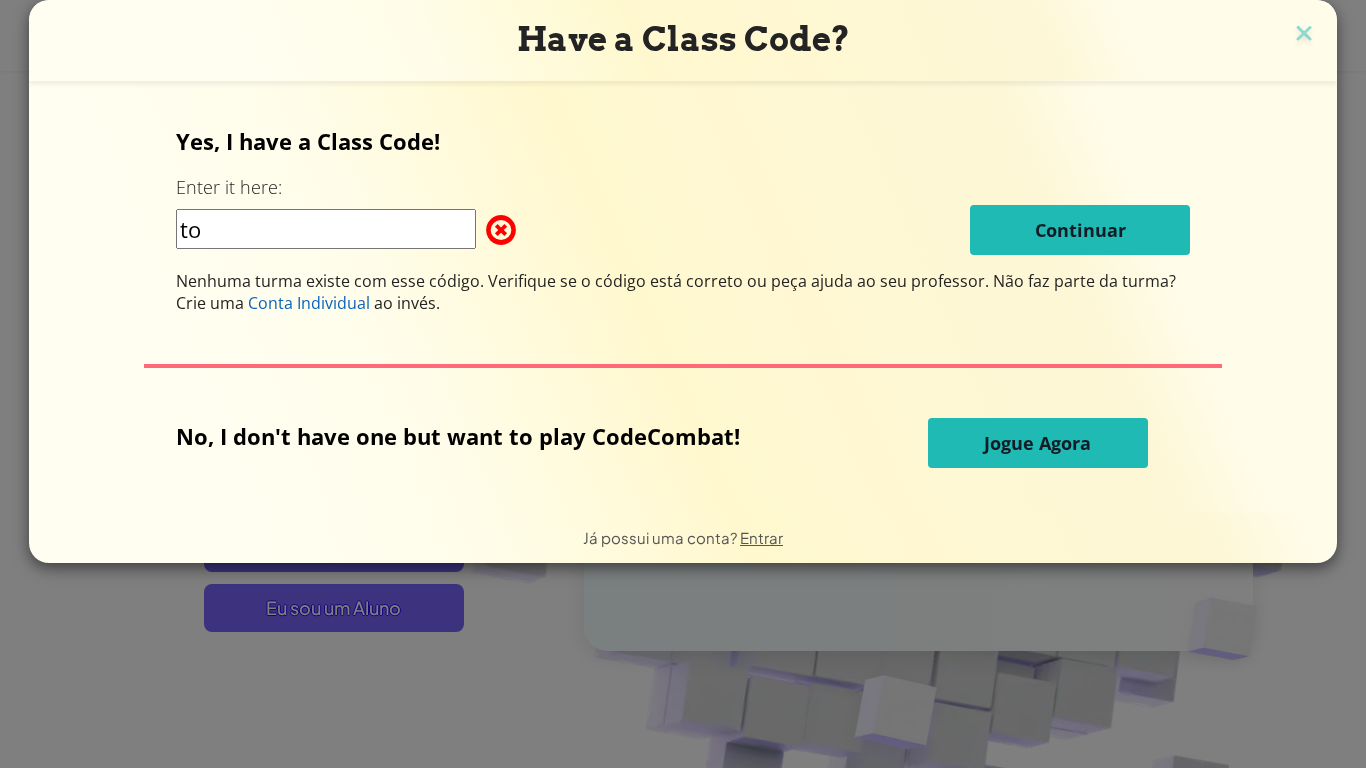 type on "t" 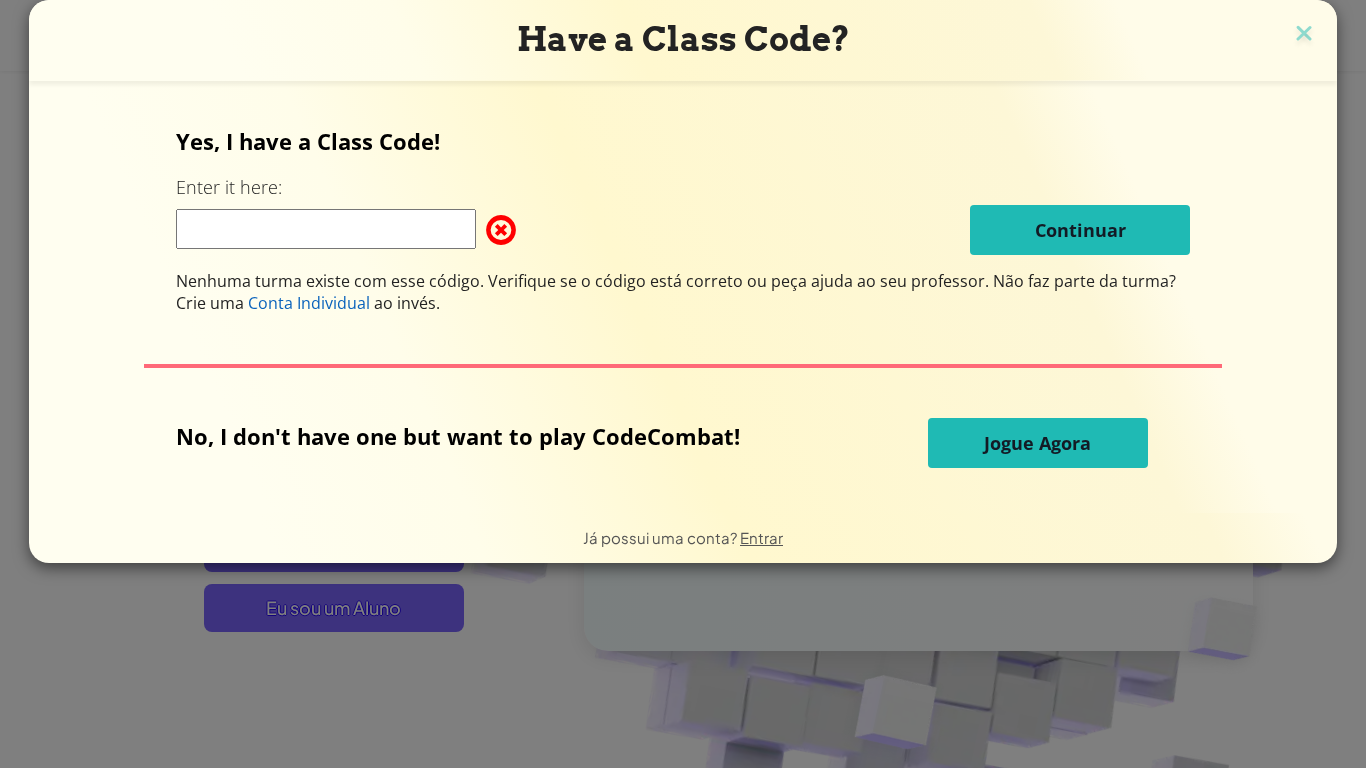click at bounding box center (326, 229) 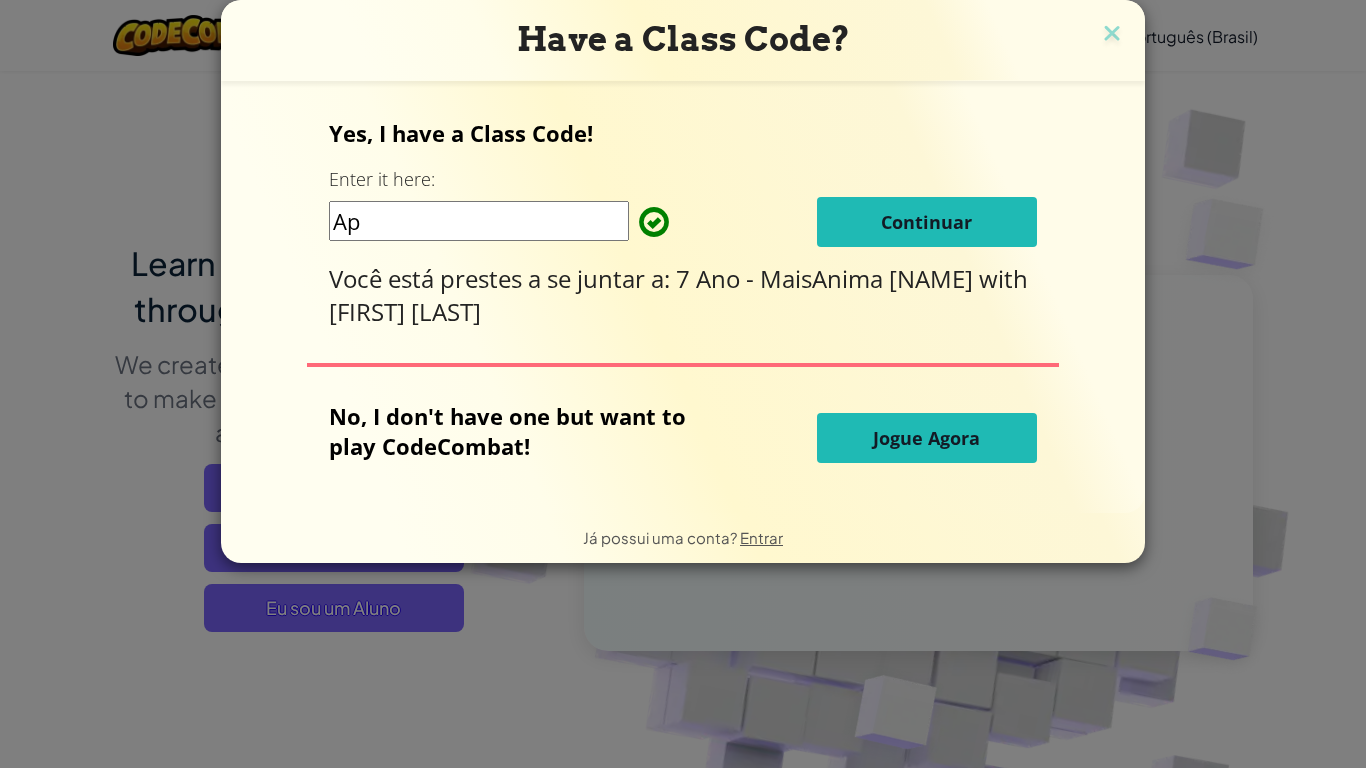 type on "A" 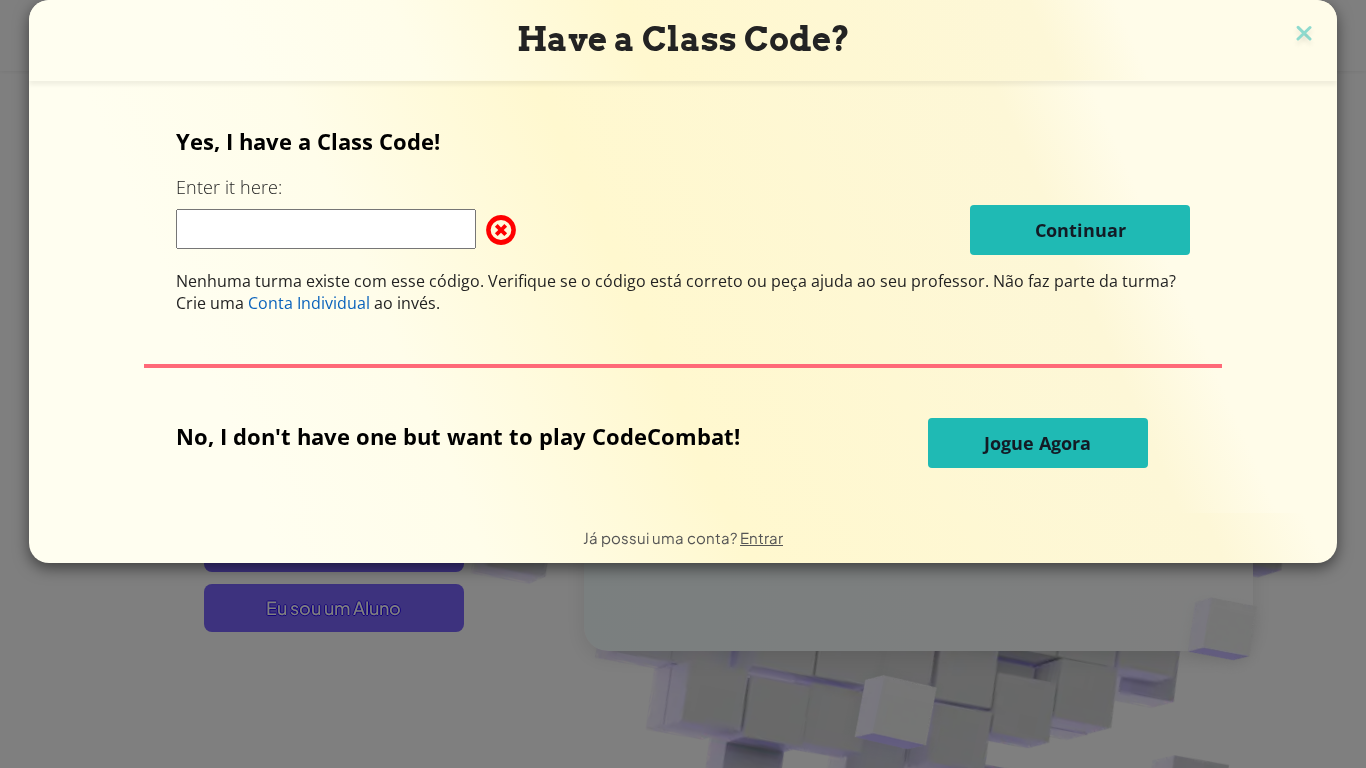 click at bounding box center [326, 229] 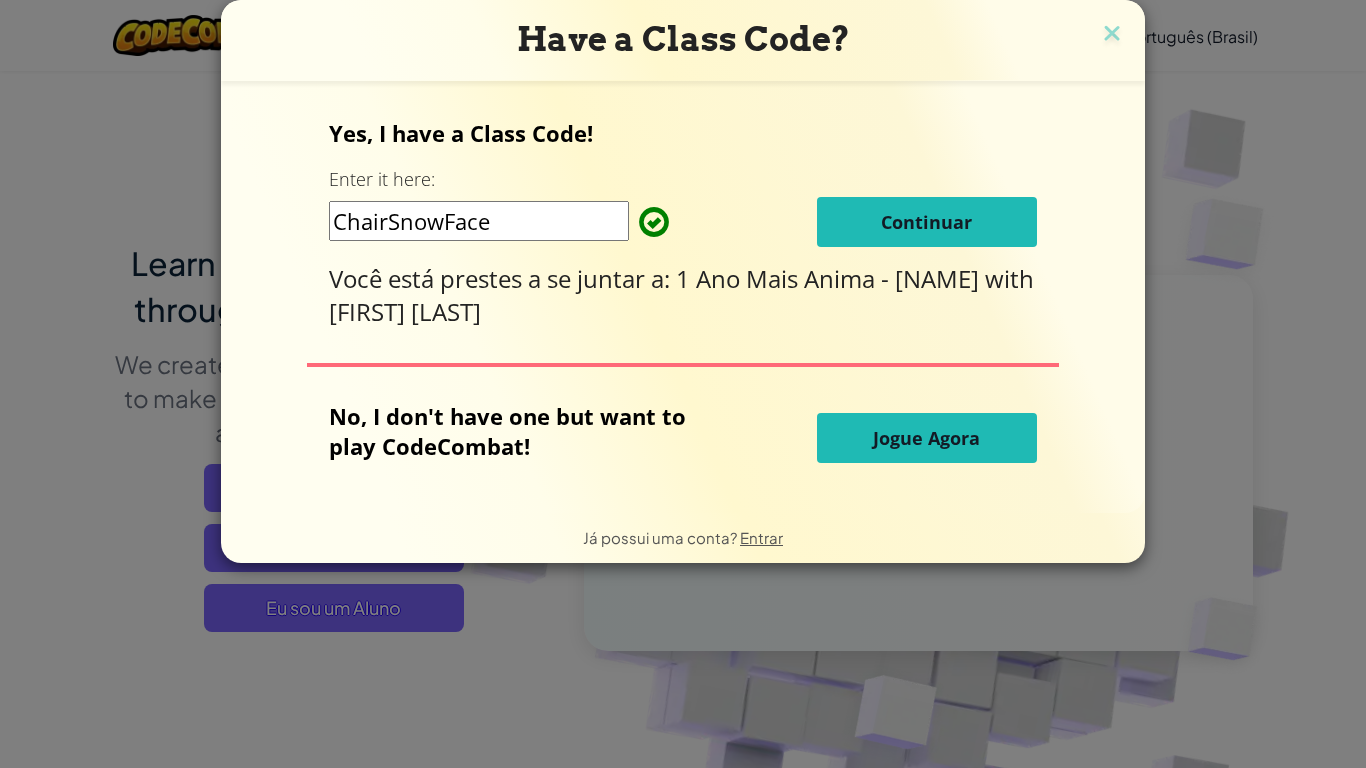 click on "Yes, I have a Class Code! Enter it here: ChairSnowFace Continuar Você está prestes a se juntar a: 1 Ano Mais Anima - Urias with Professor JP" at bounding box center [682, 223] 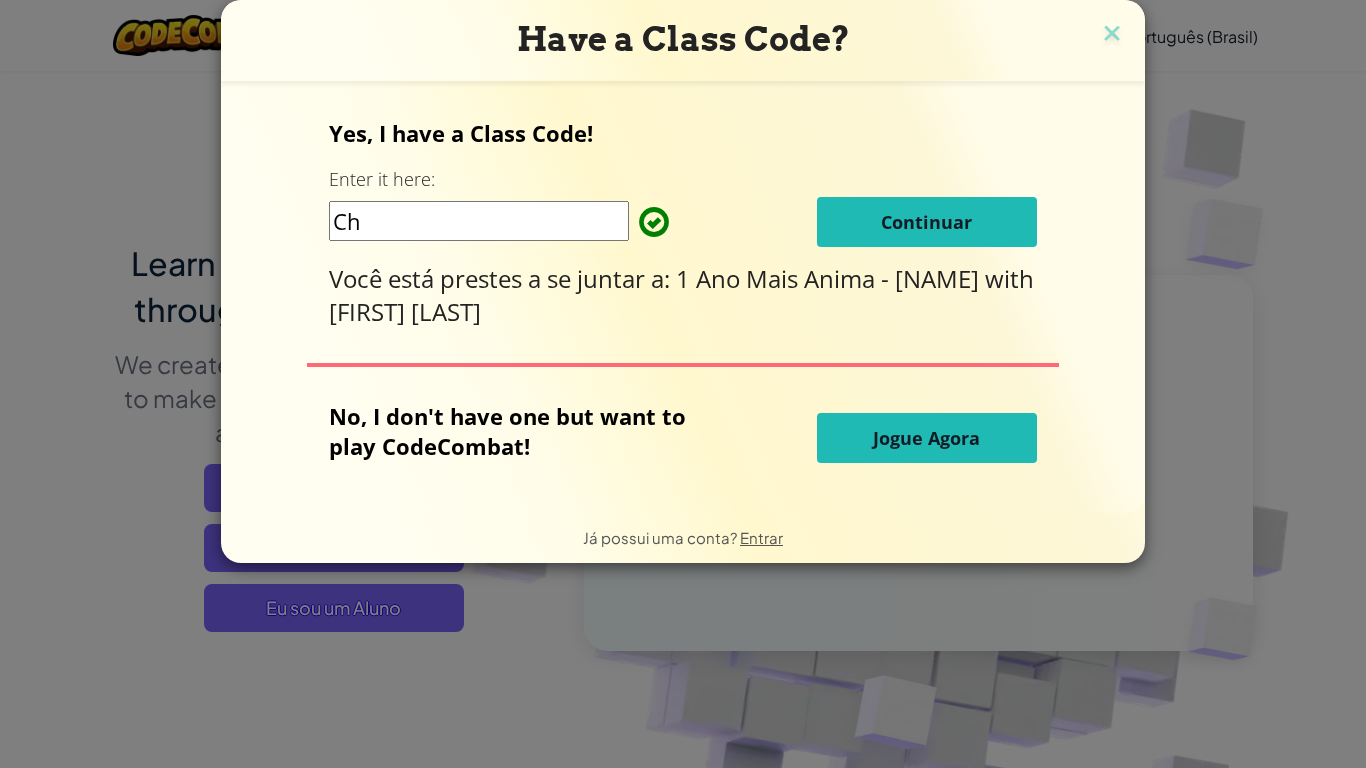 type on "C" 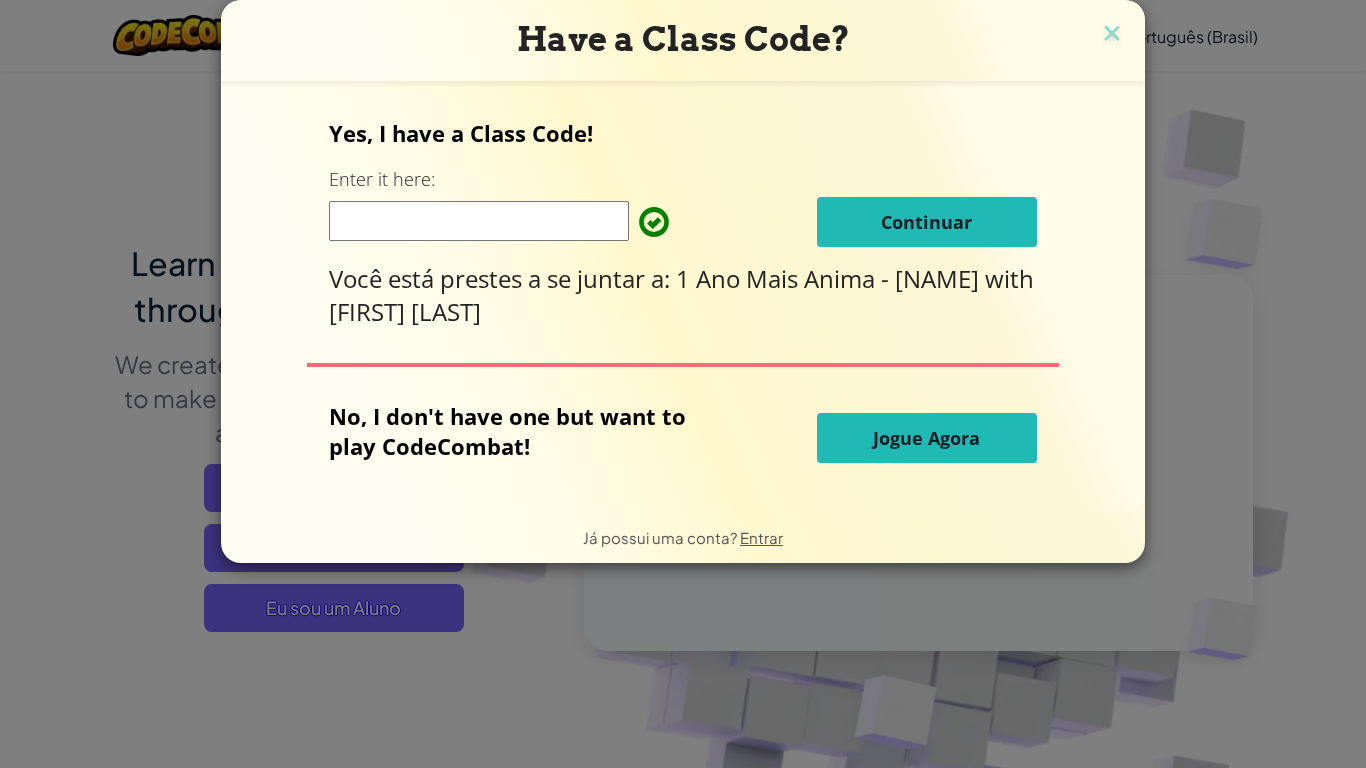 click on "Continuar" at bounding box center (682, 222) 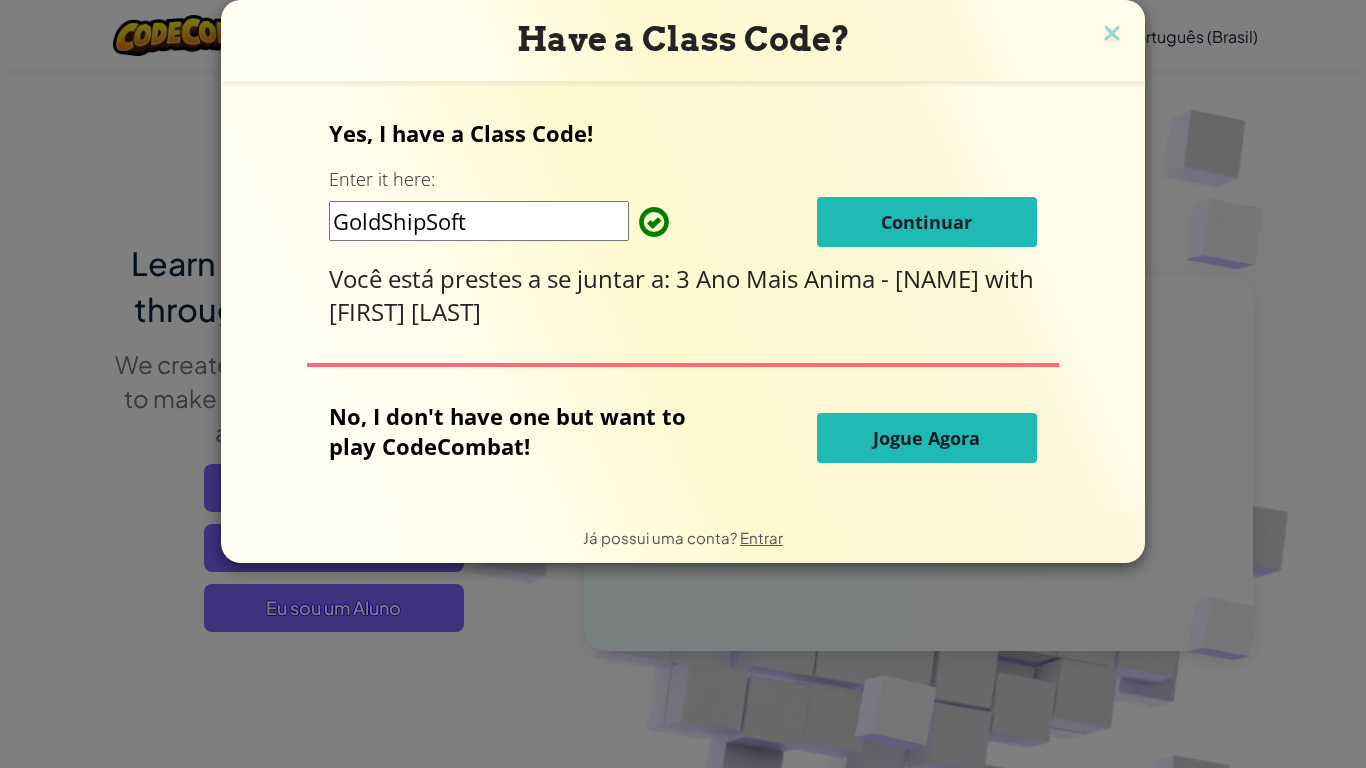 click on "GoldShipSoft" at bounding box center (479, 221) 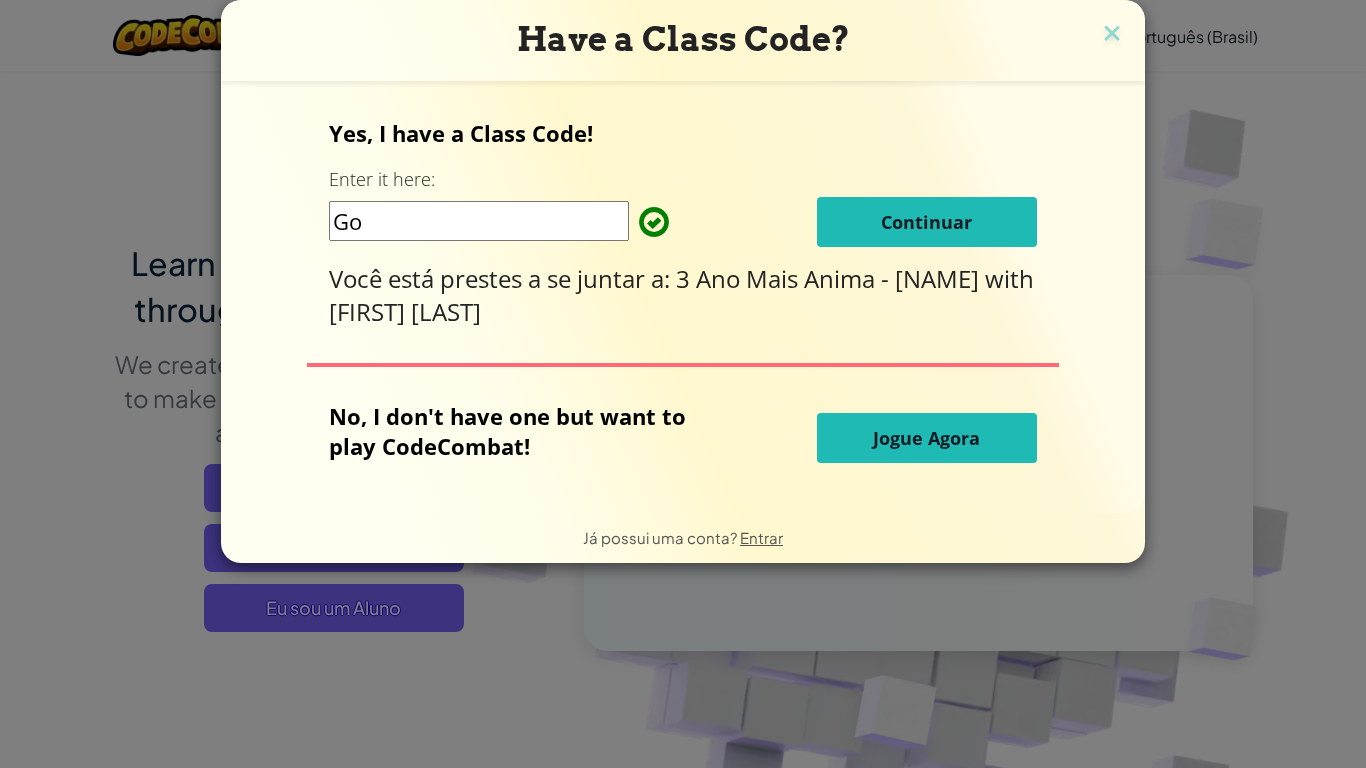 type on "G" 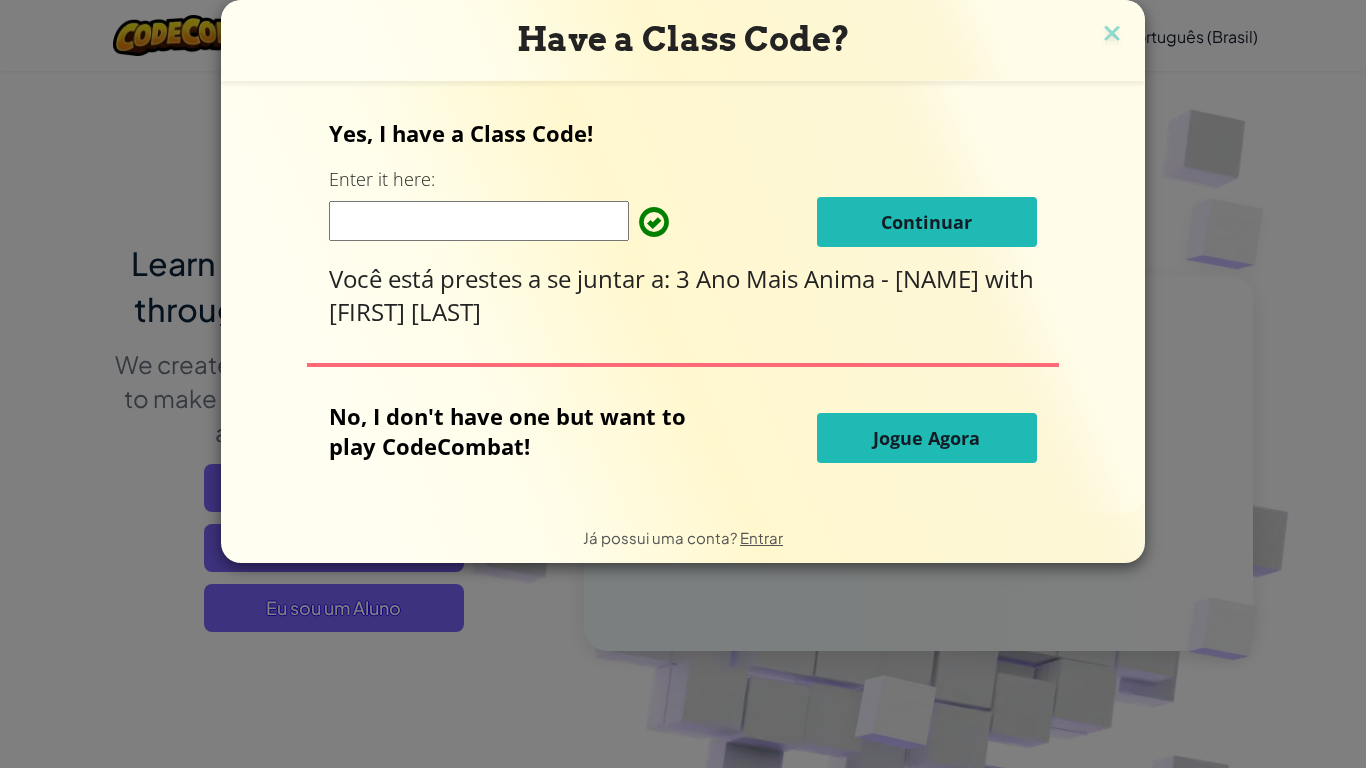 click at bounding box center (479, 221) 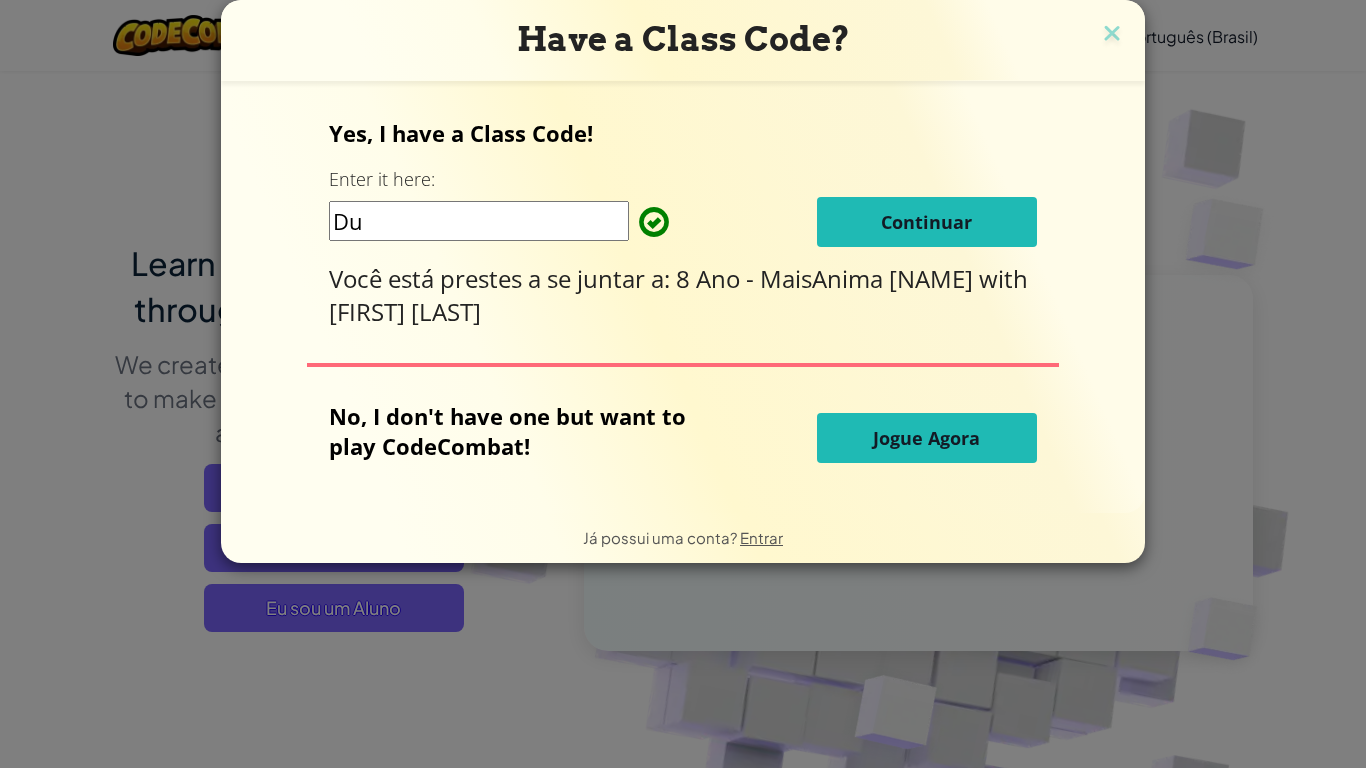 type on "D" 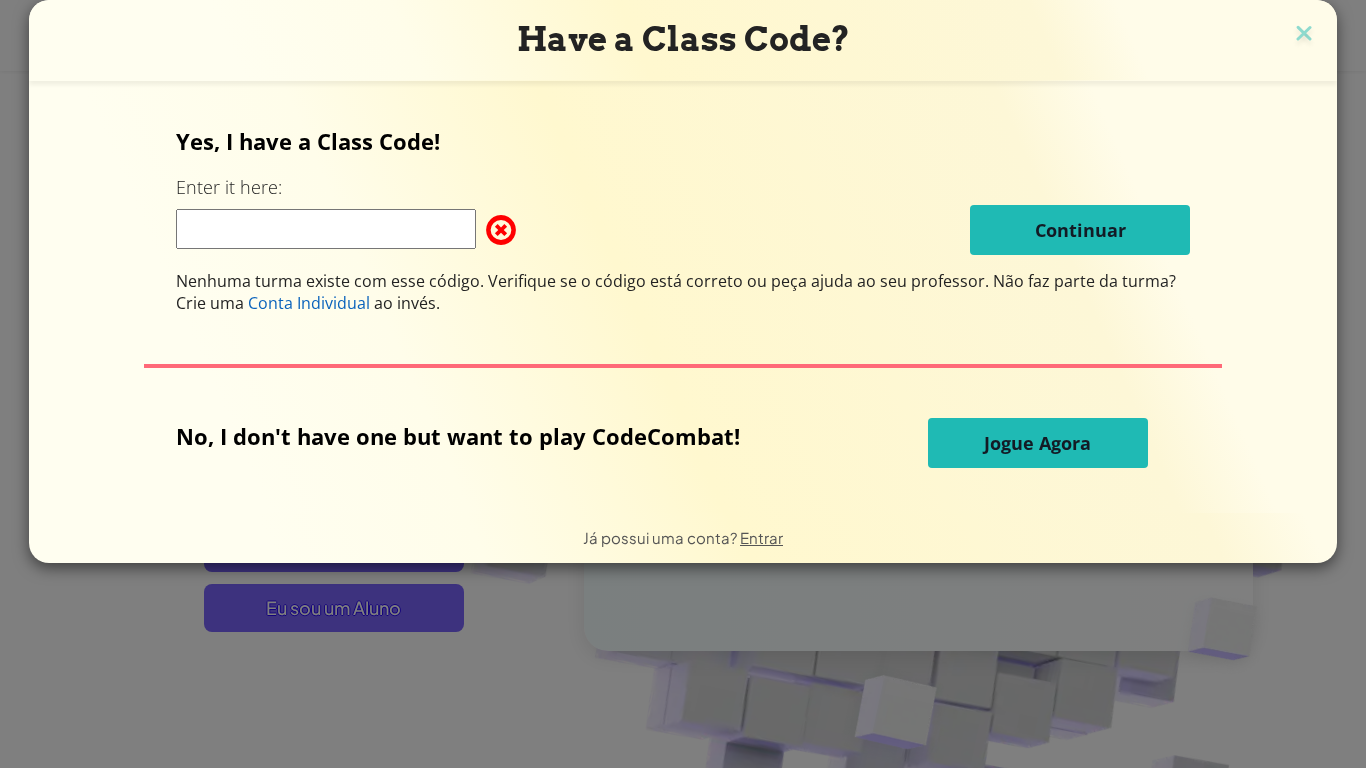 type on "l" 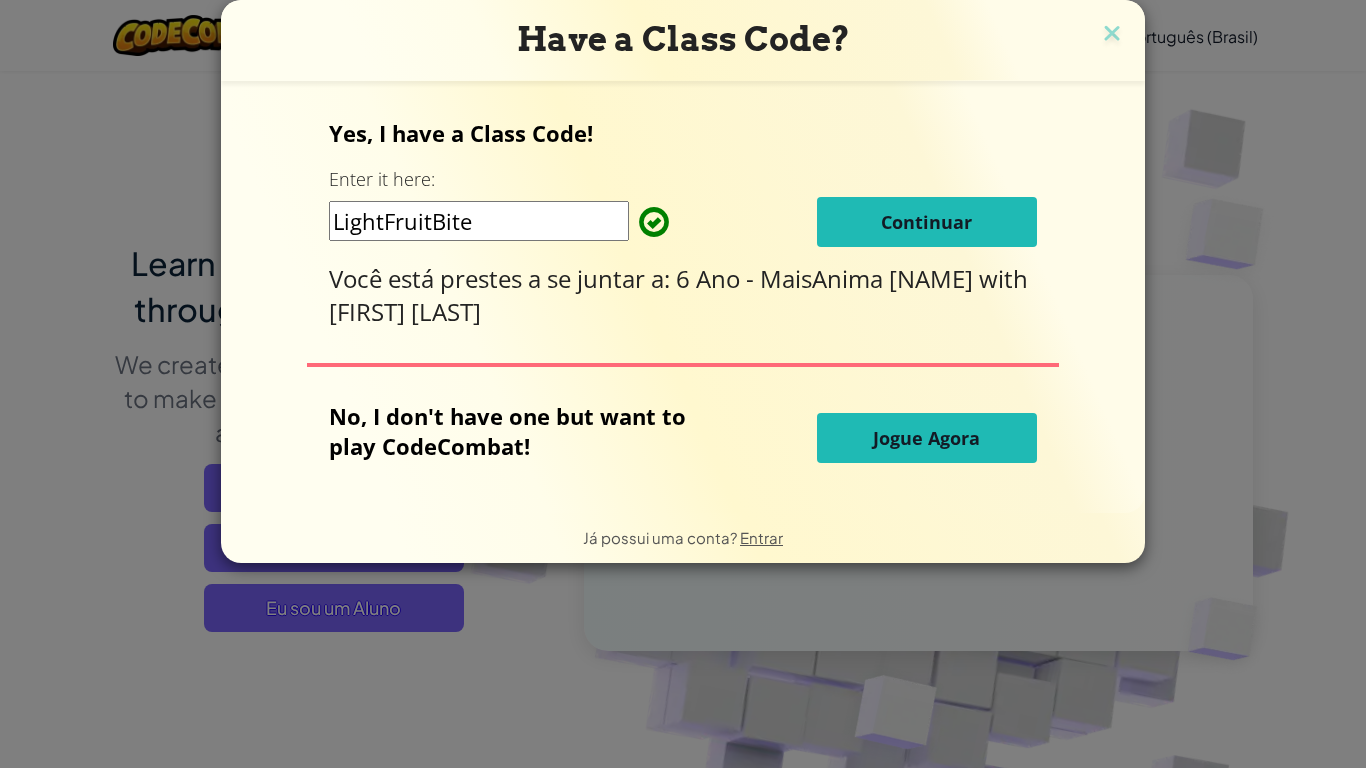 type on "LightFruitBite" 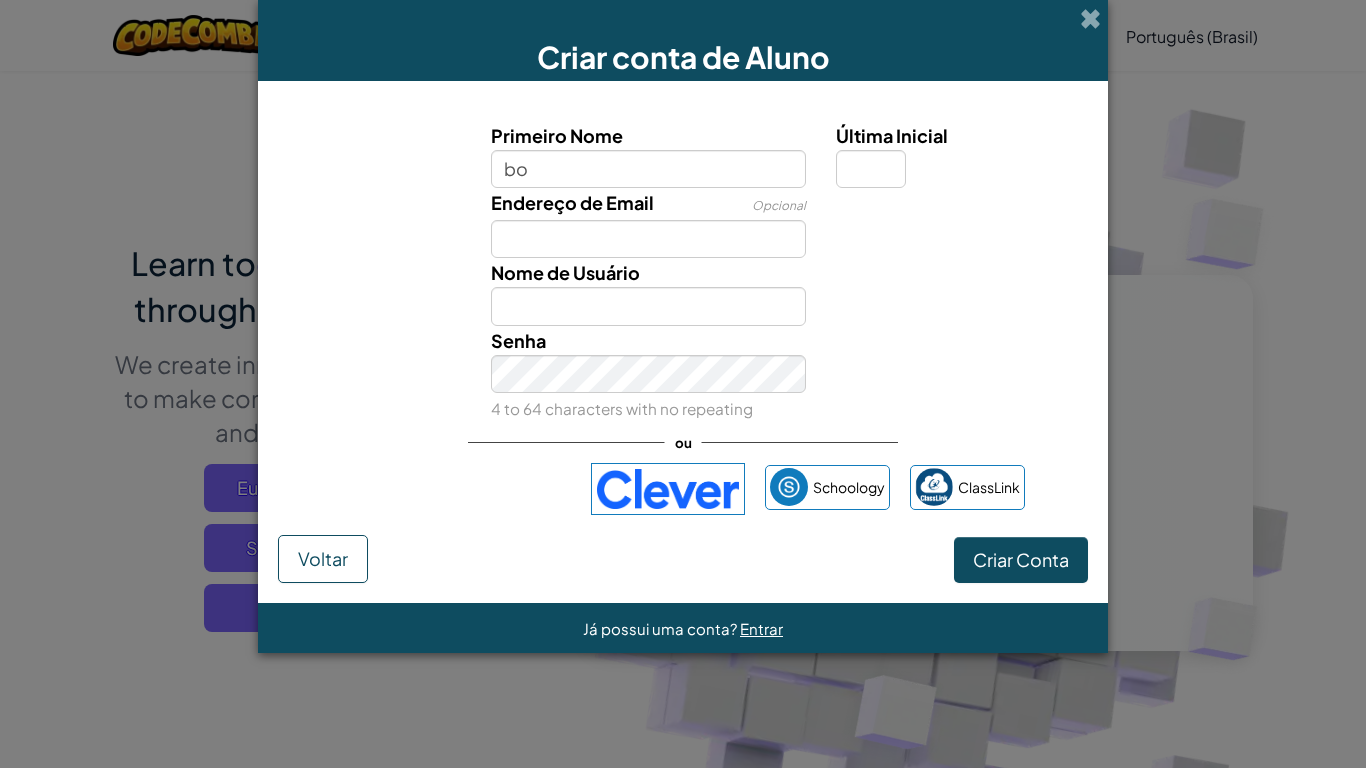 type on "b" 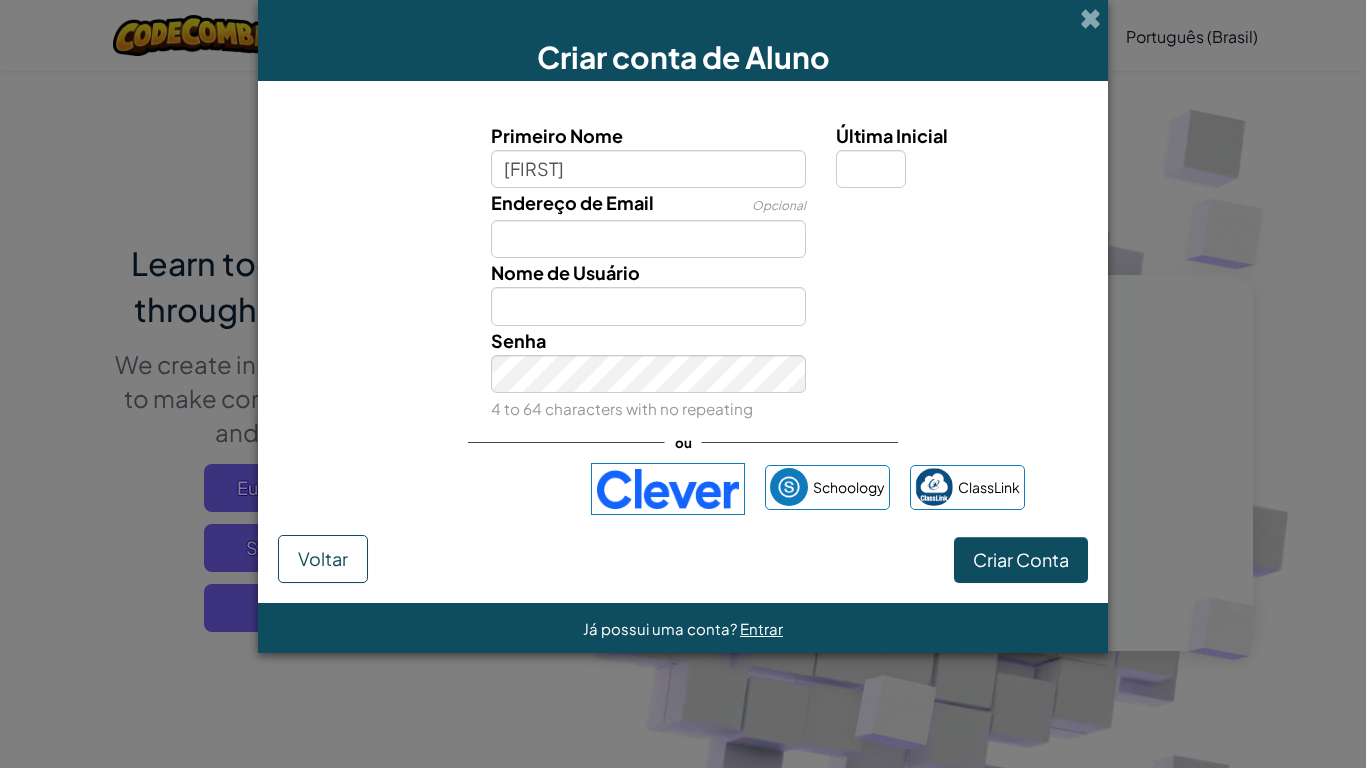 type on "Bernardo" 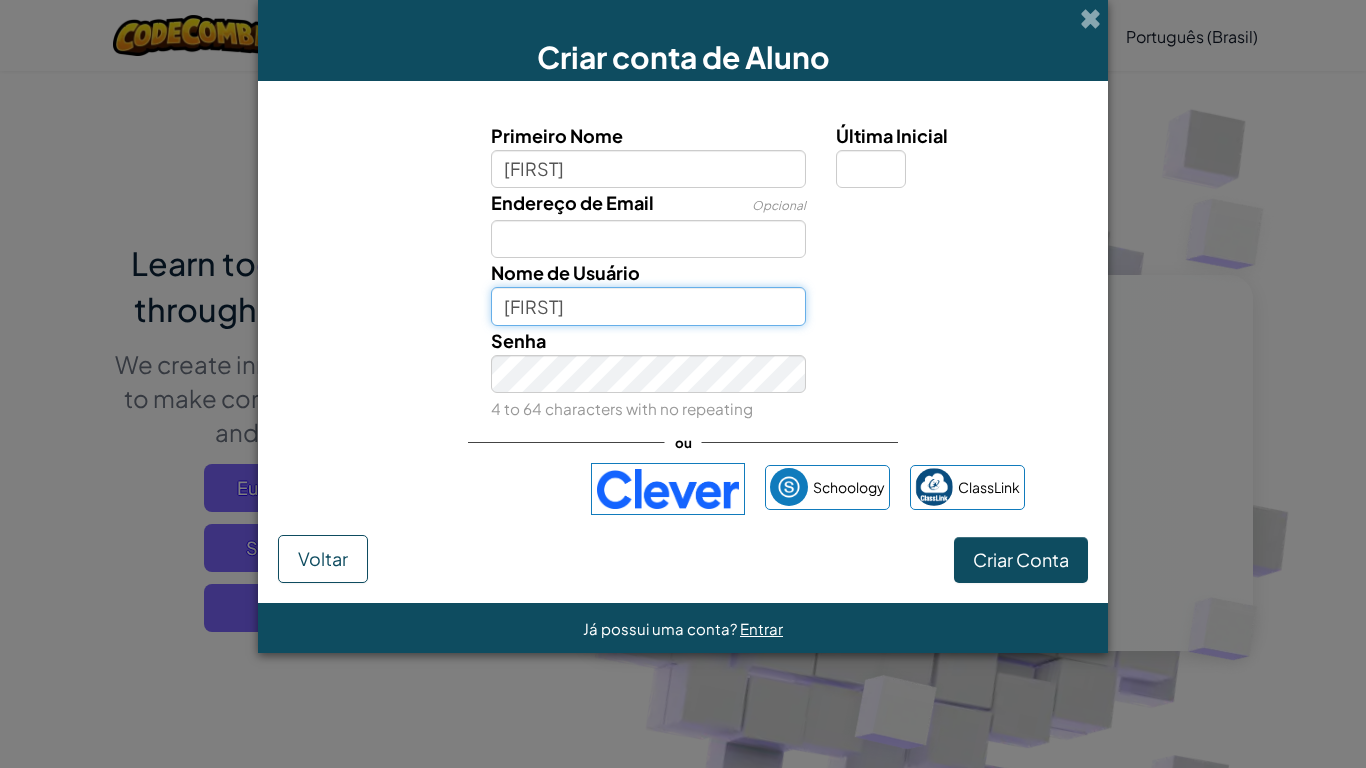 click on "Bernardo" at bounding box center (649, 306) 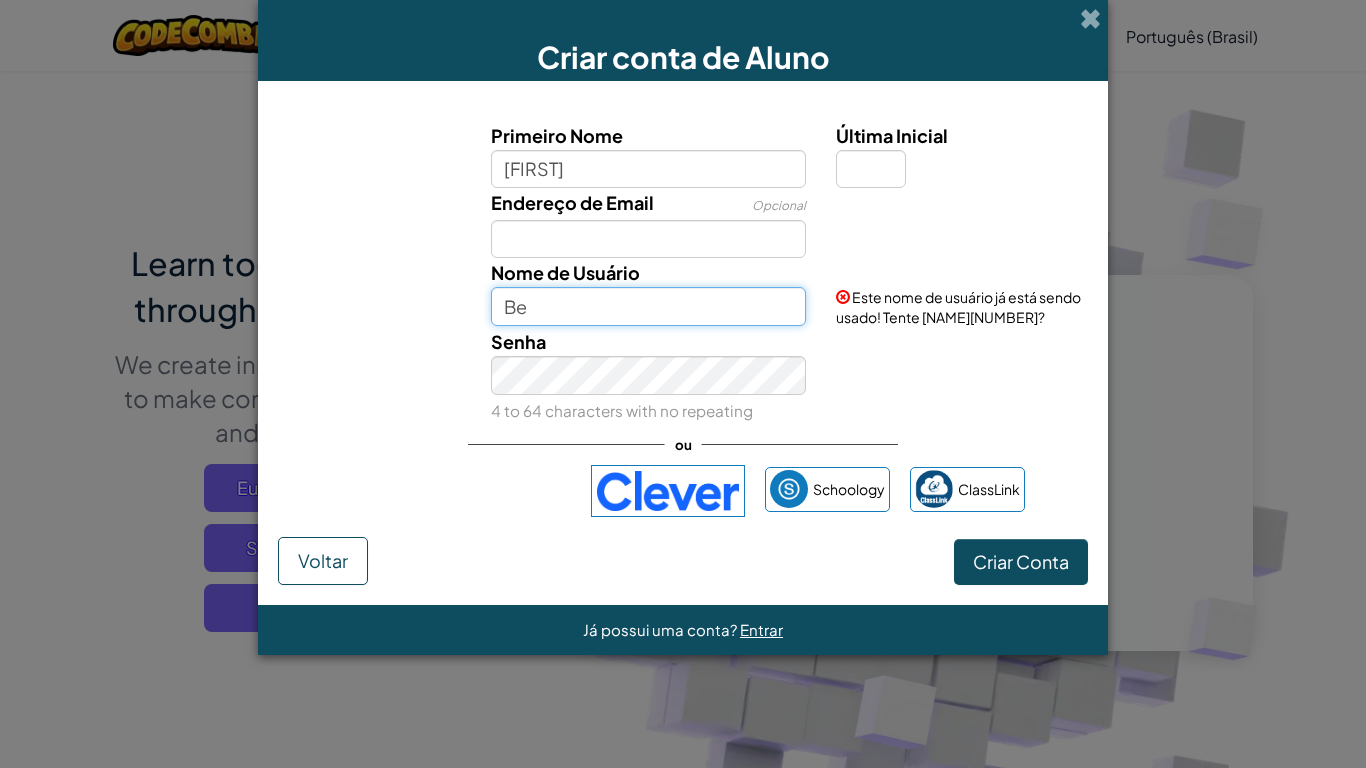 type on "B" 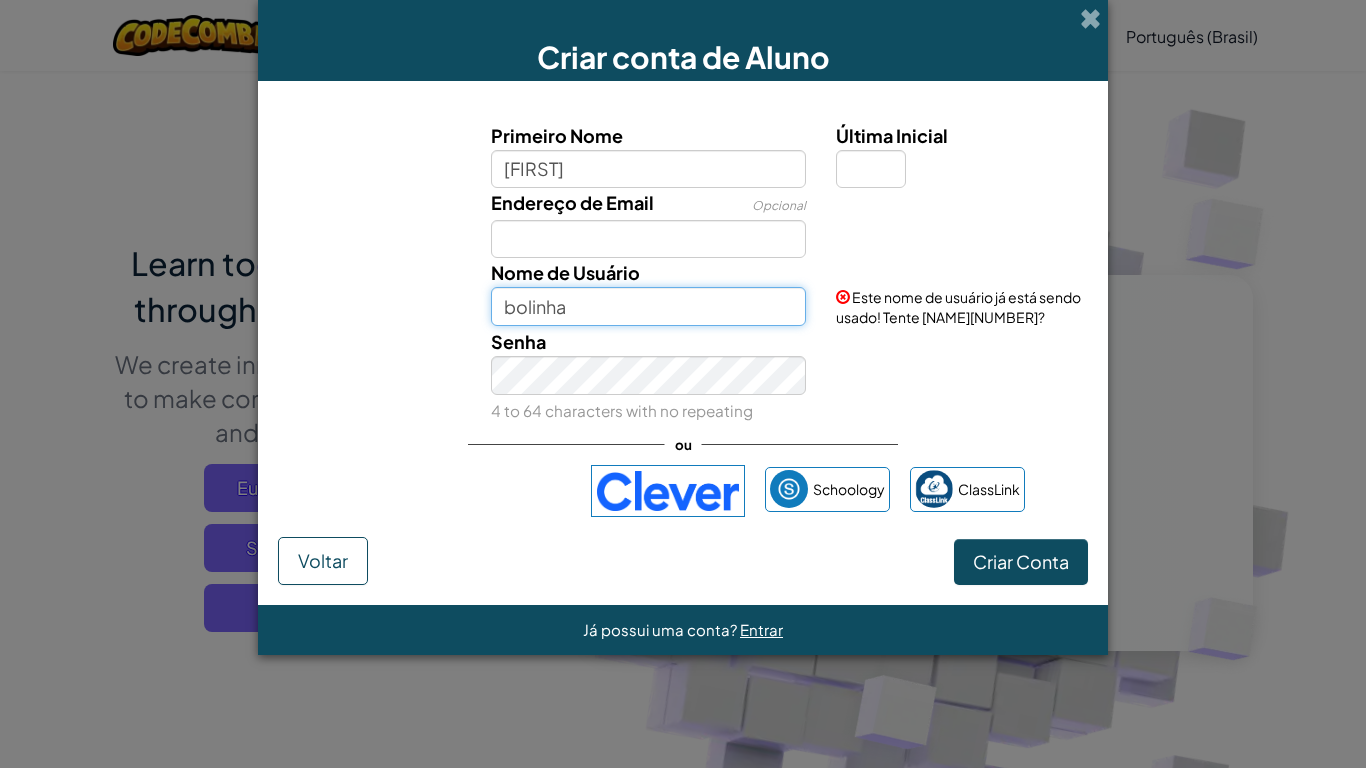 type on "bolinha" 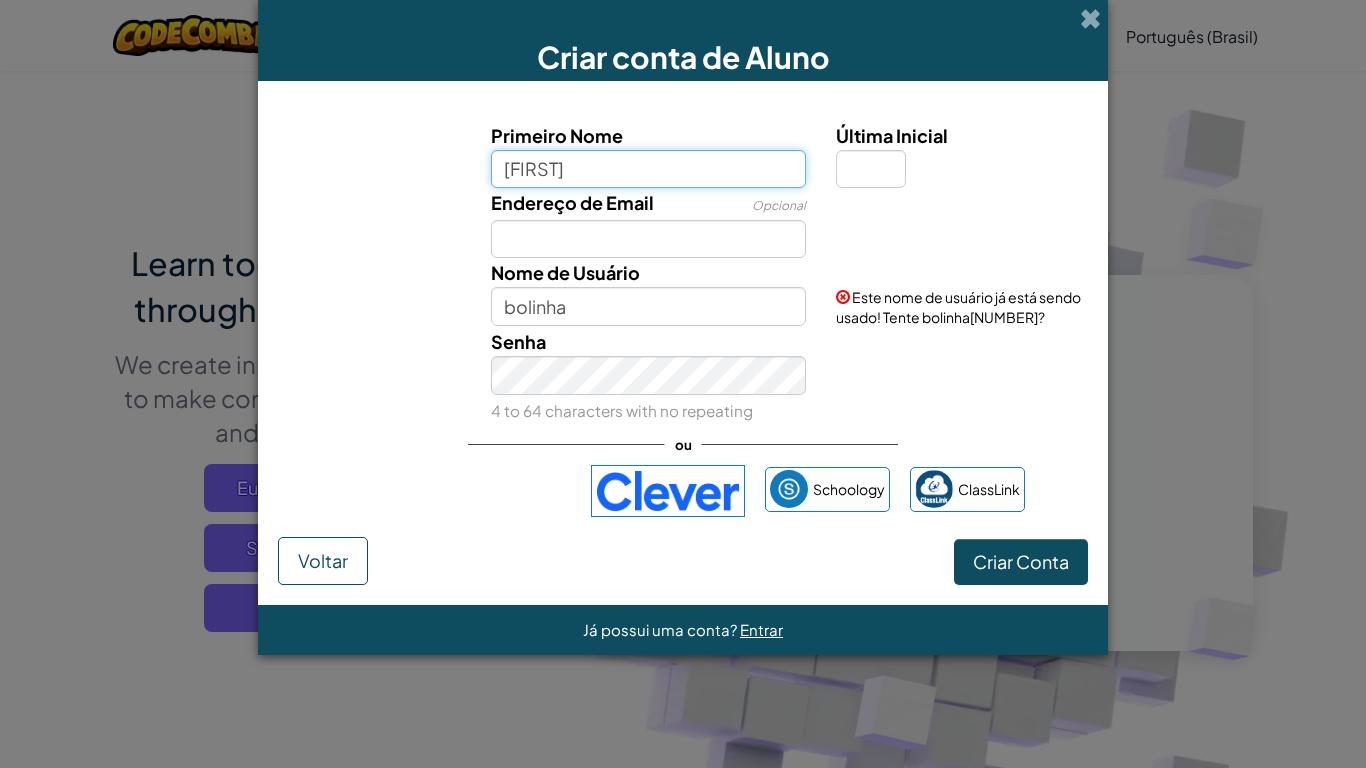 click on "Bernardo" at bounding box center [649, 169] 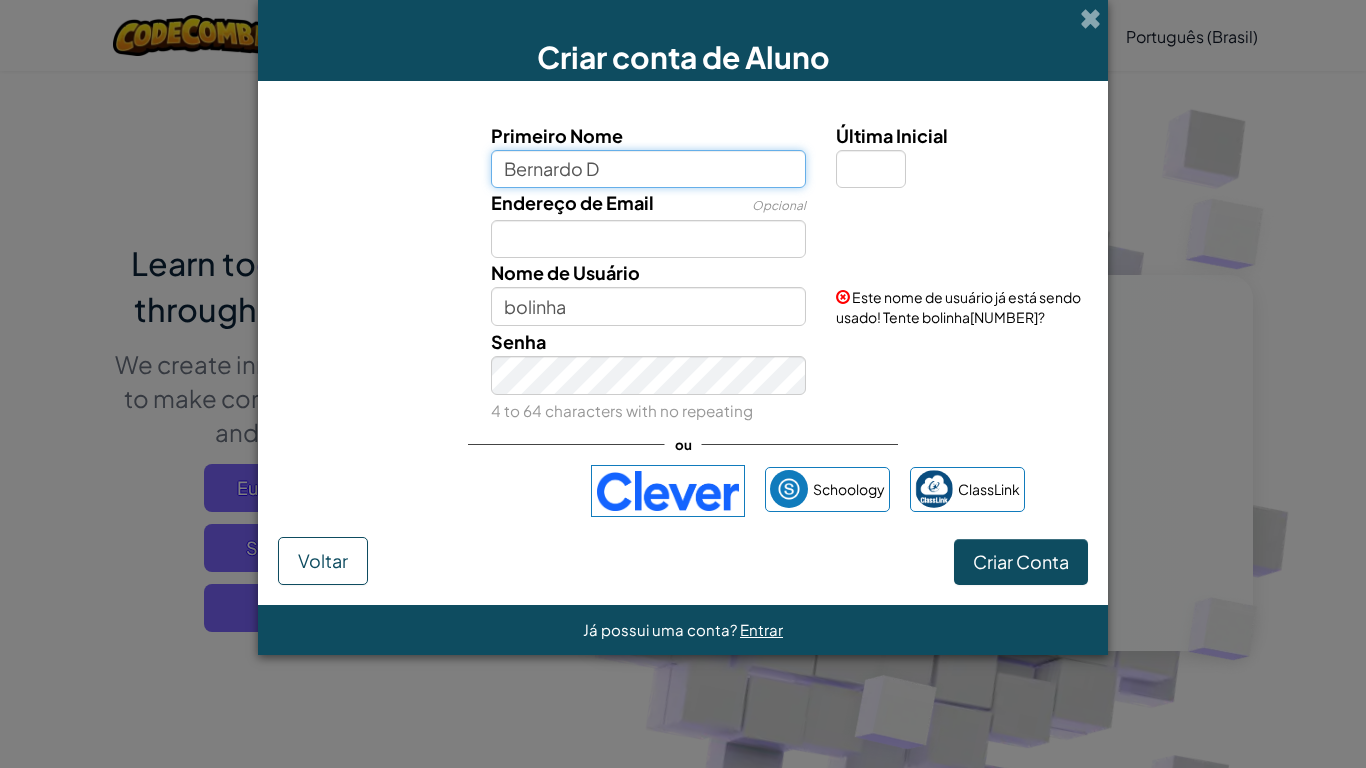 type on "Bernardo D" 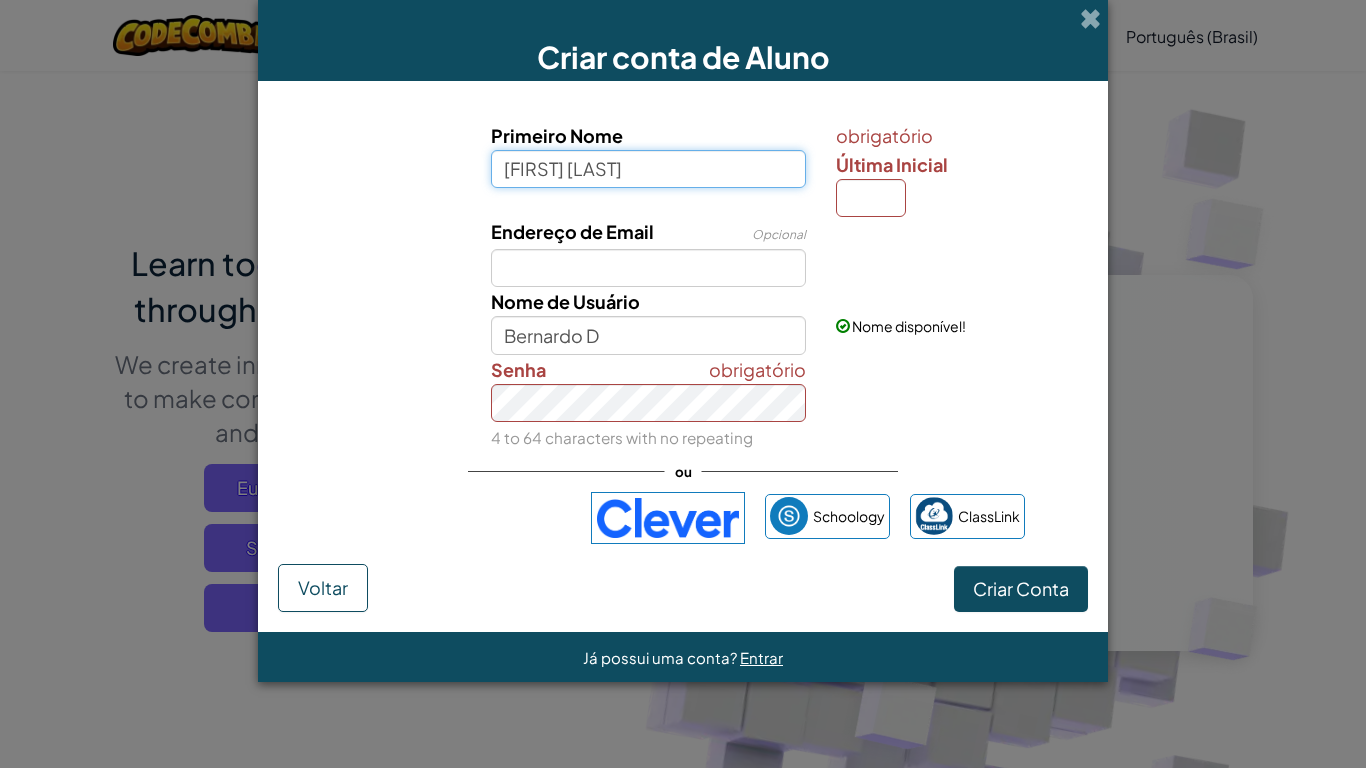 type on "Bernardo Daniel" 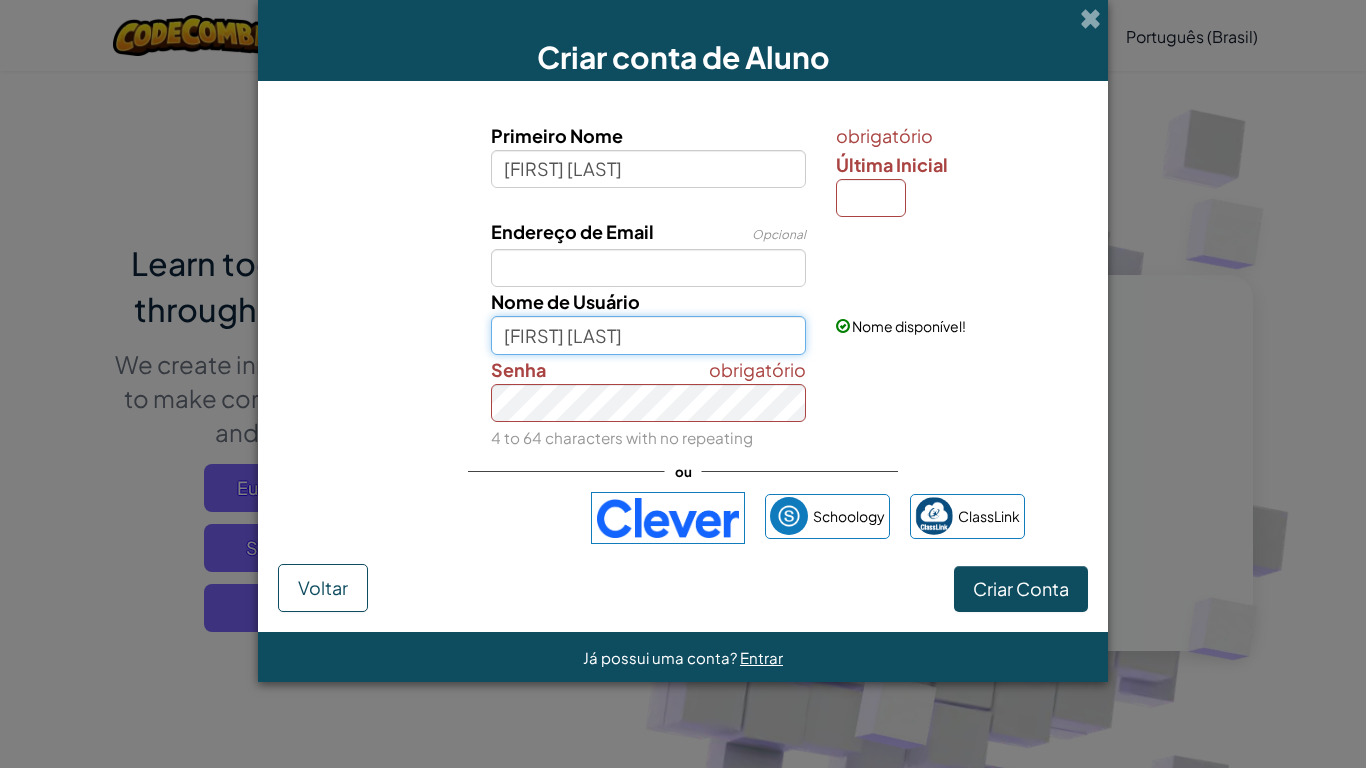 click on "Bernardo Daniel" at bounding box center (649, 335) 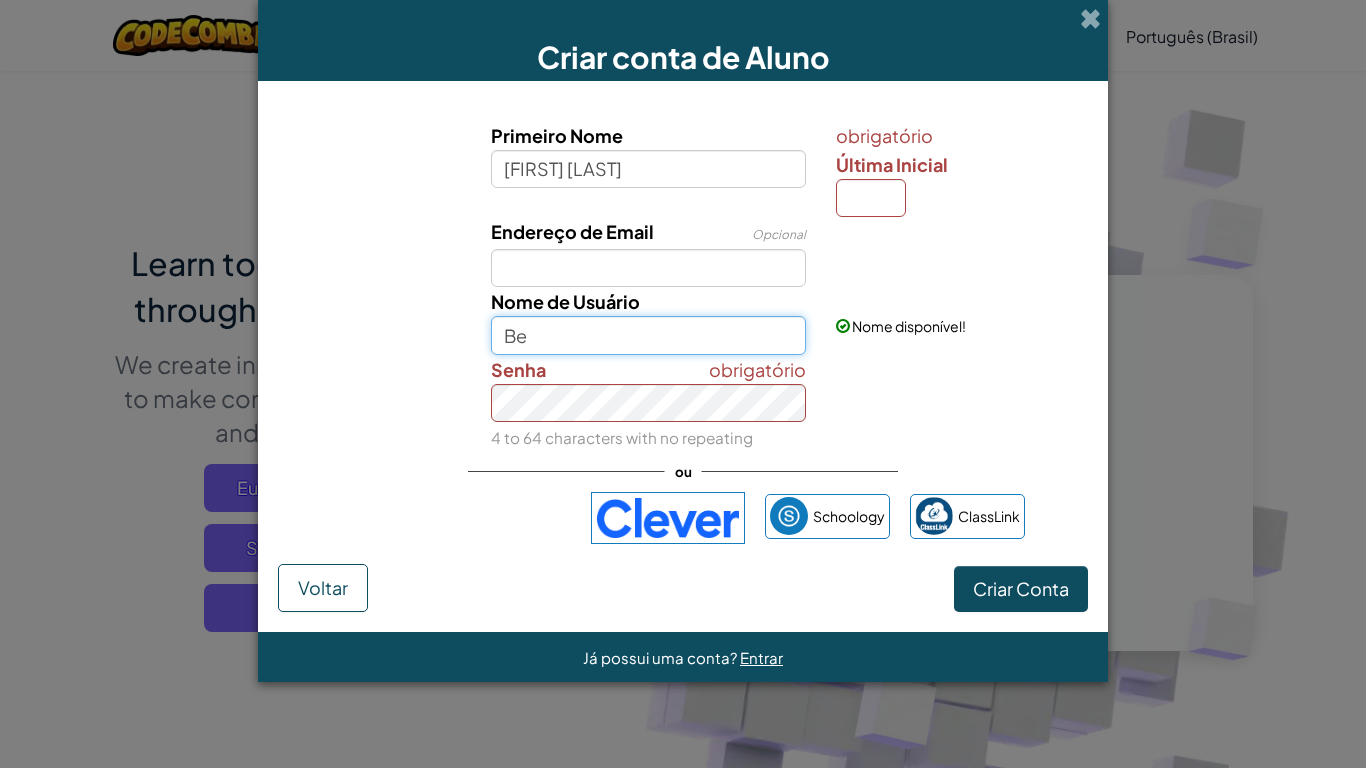 type on "B" 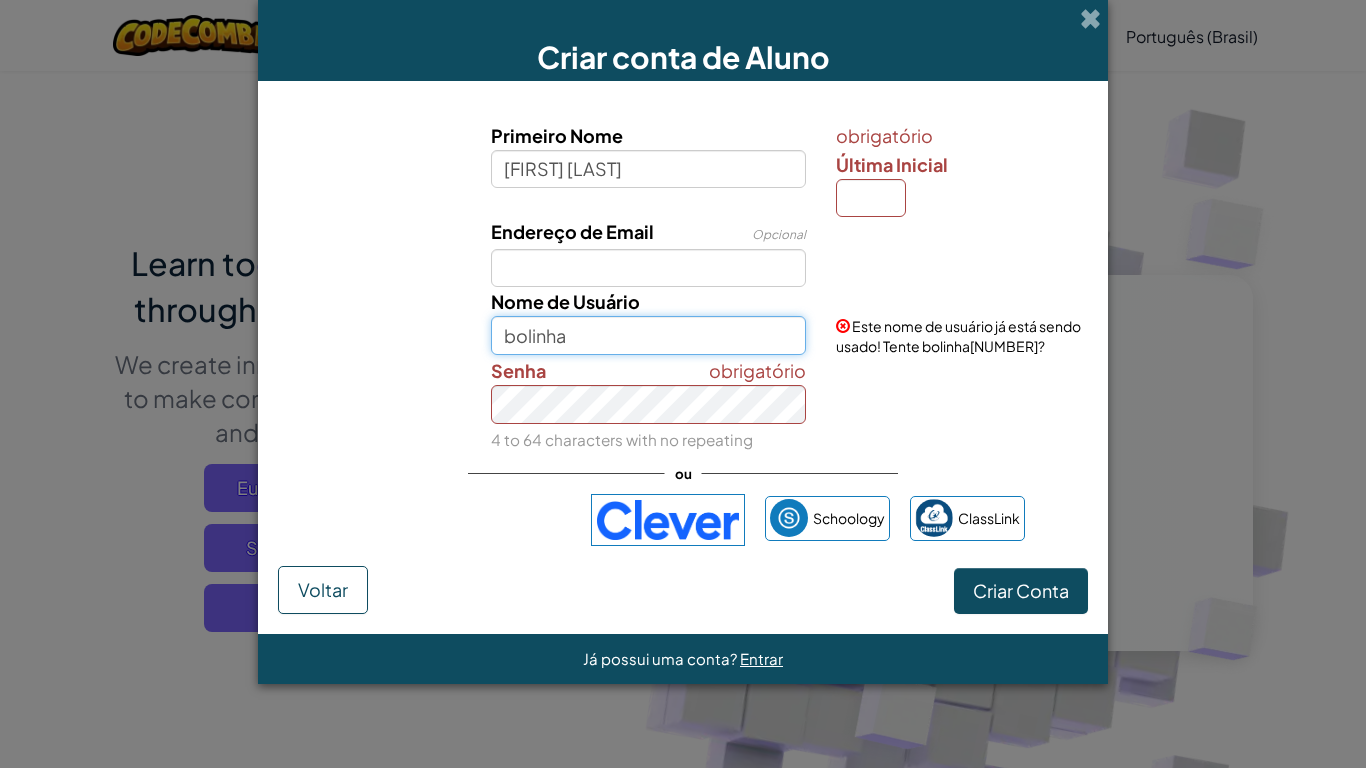 click on "bolinha" at bounding box center [649, 335] 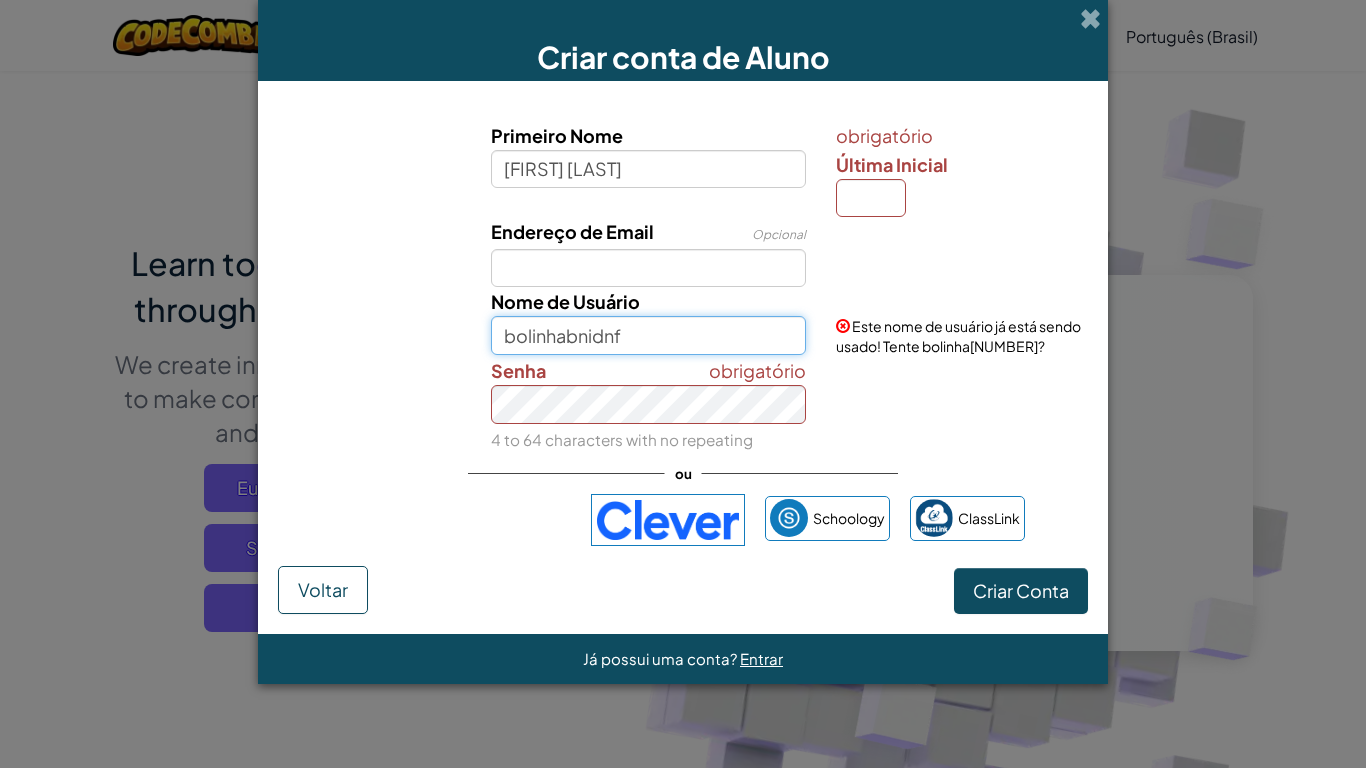 type on "bolinhabnidnf" 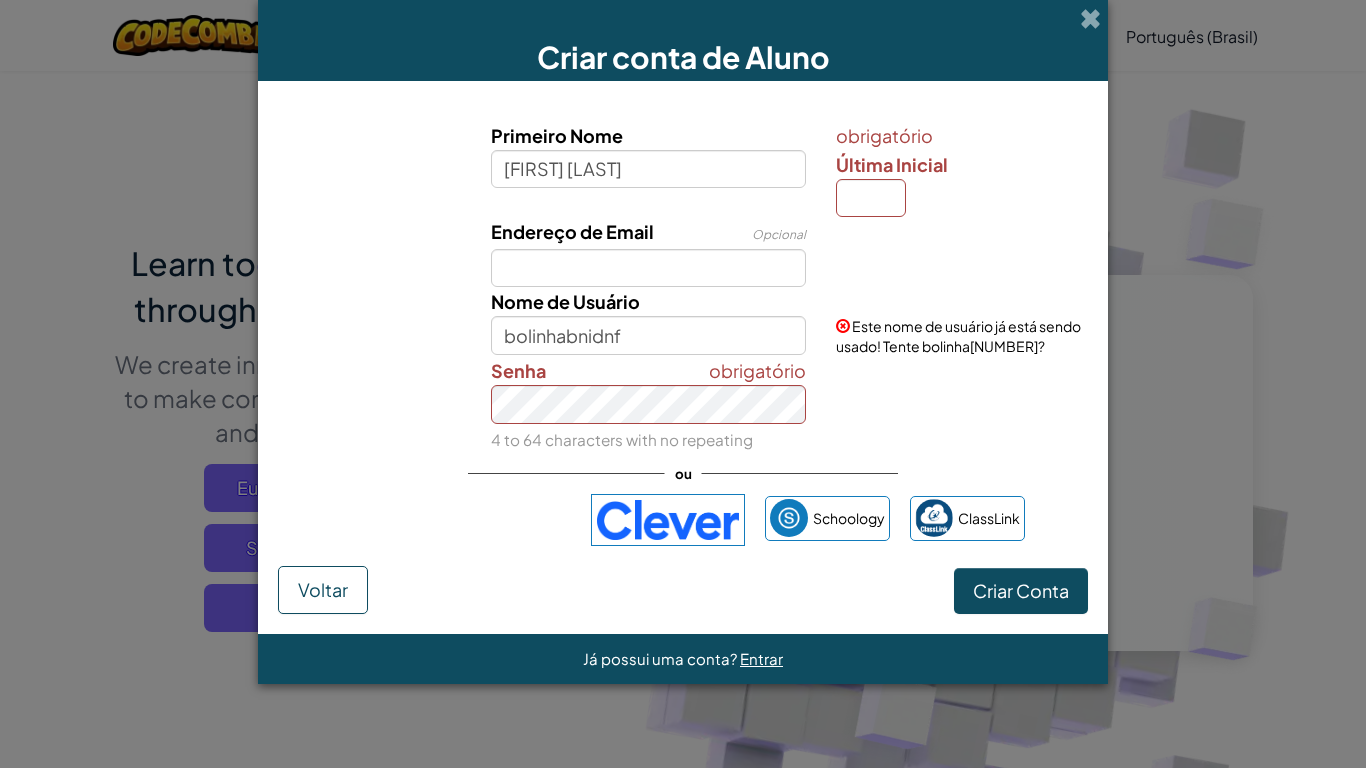 click on "obrigatório Senha 4 to 64 characters with no repeating" at bounding box center (649, 404) 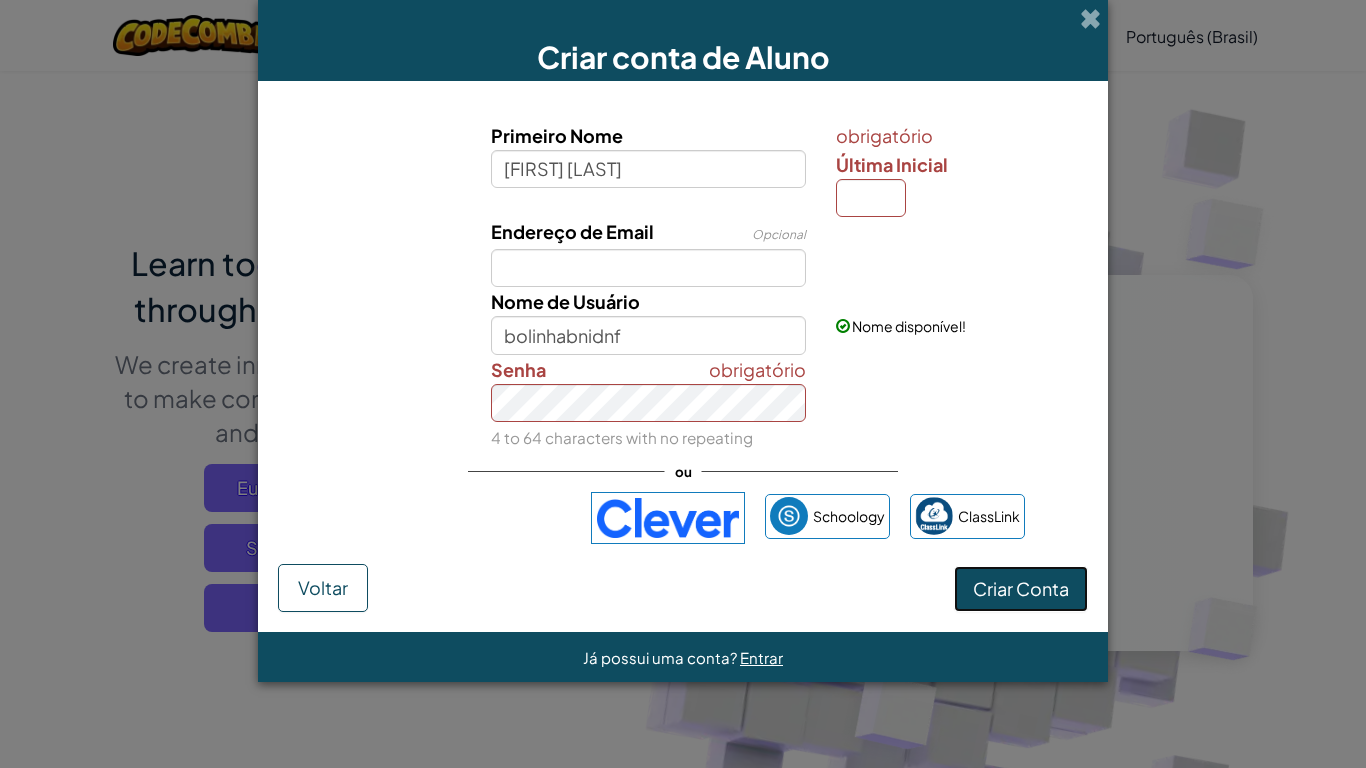 click on "Criar Conta" at bounding box center (1021, 588) 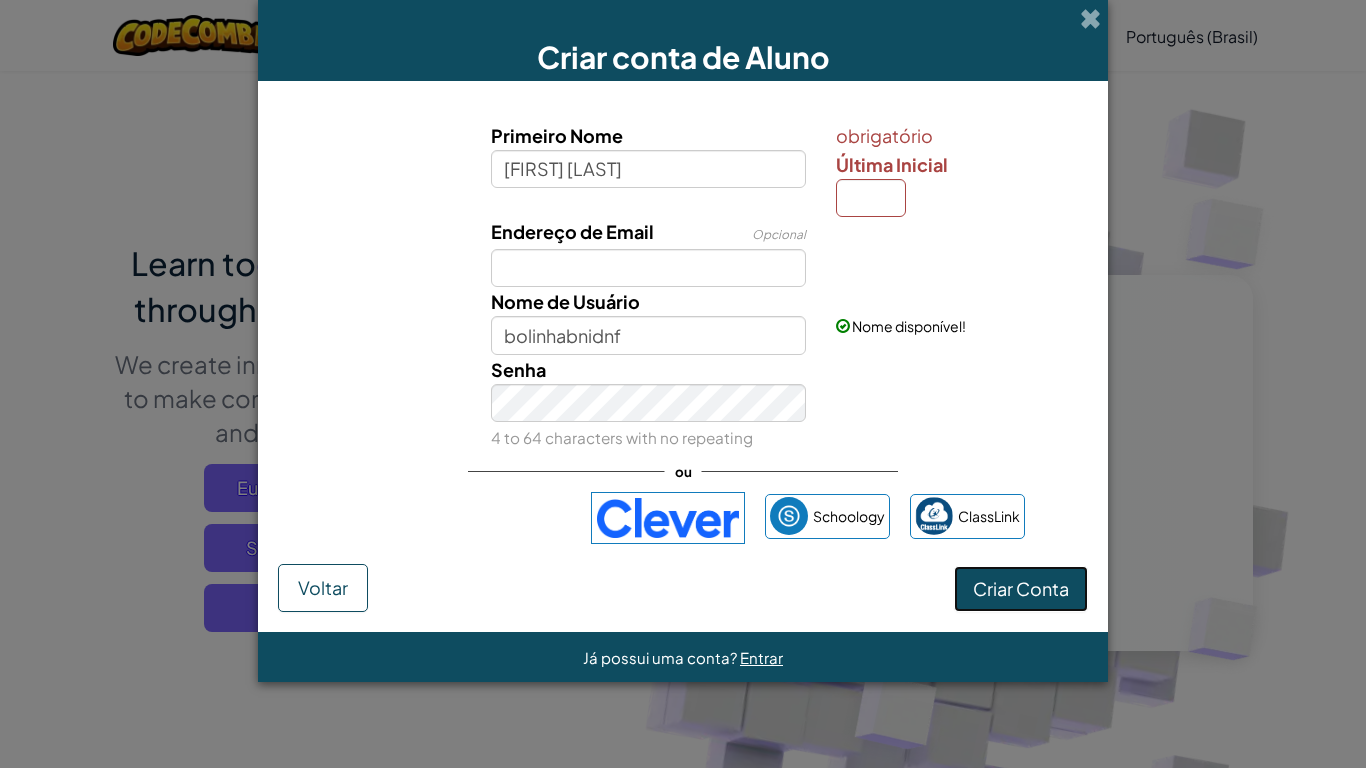 click on "Criar Conta" at bounding box center [1021, 588] 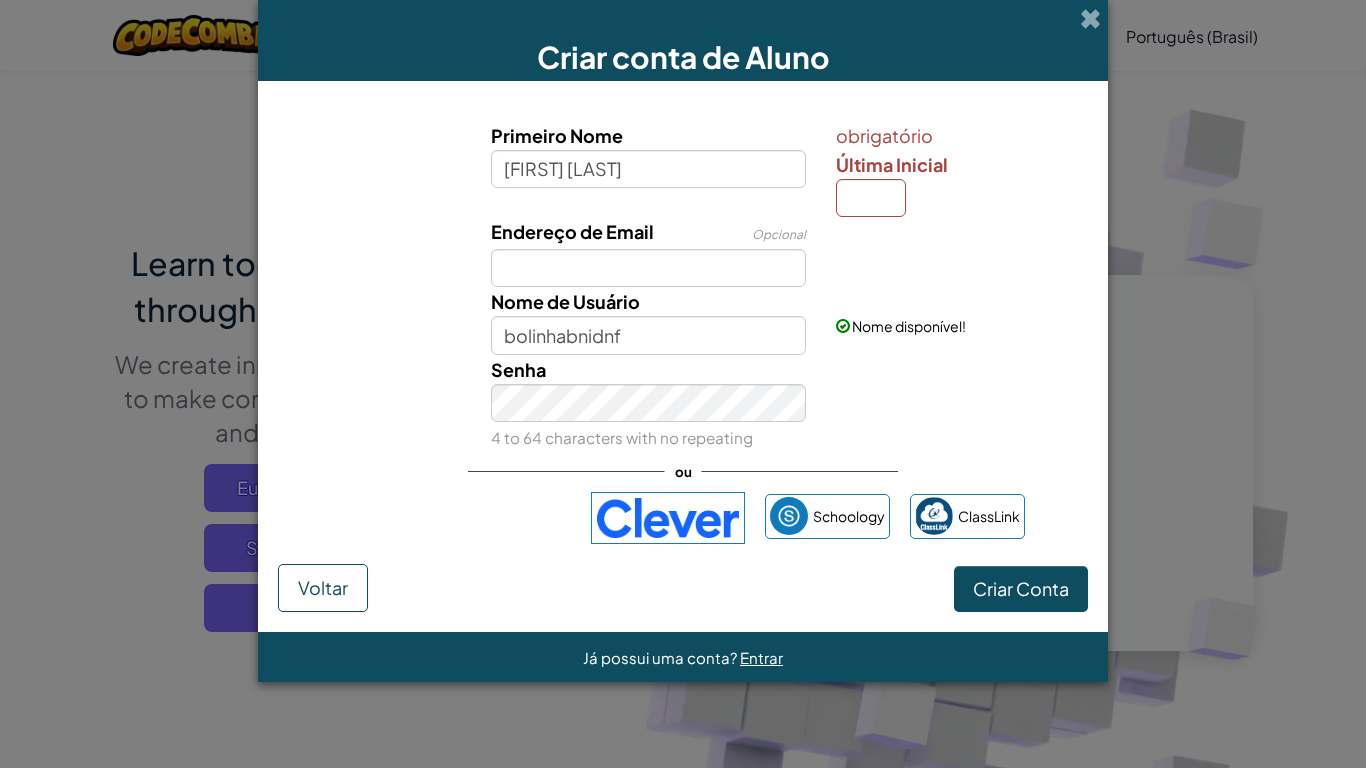 click on "Criar Conta Voltar" at bounding box center [683, 588] 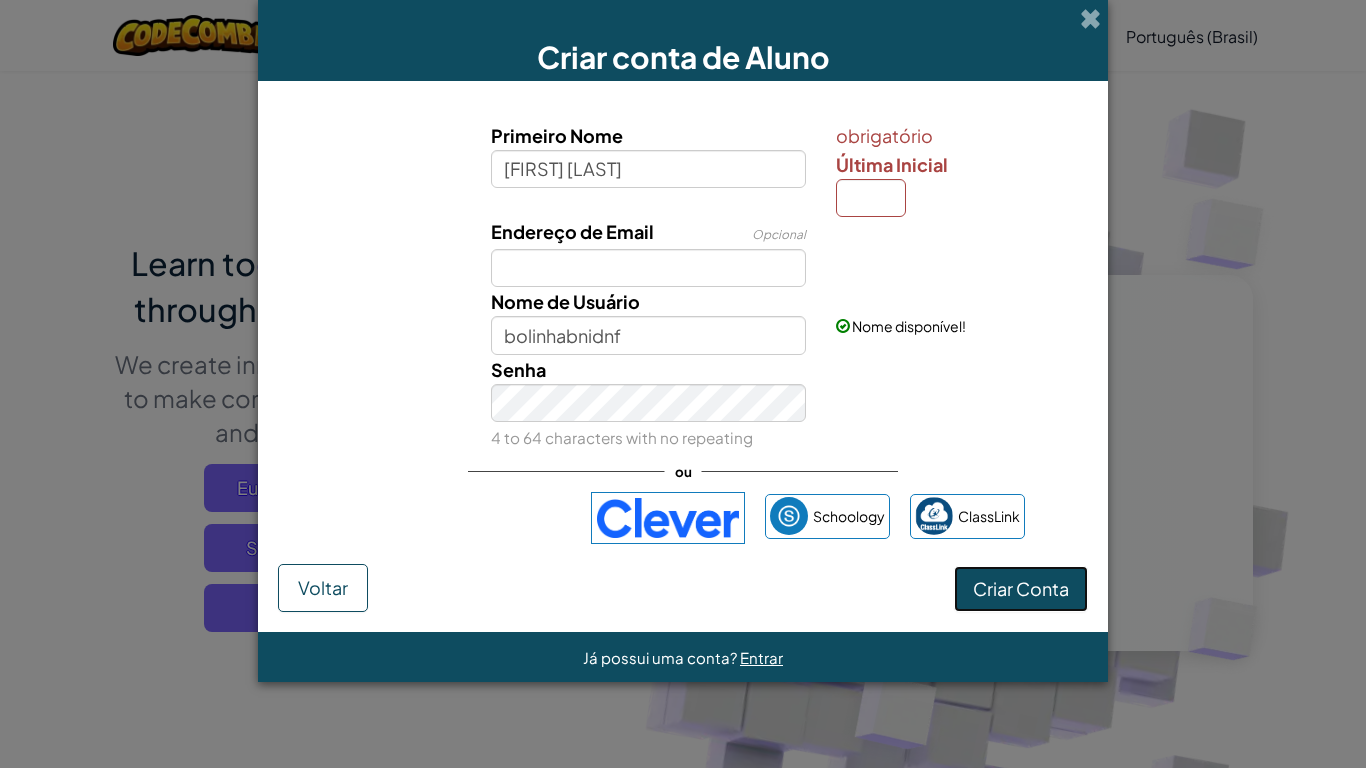 click on "Criar Conta" at bounding box center [1021, 589] 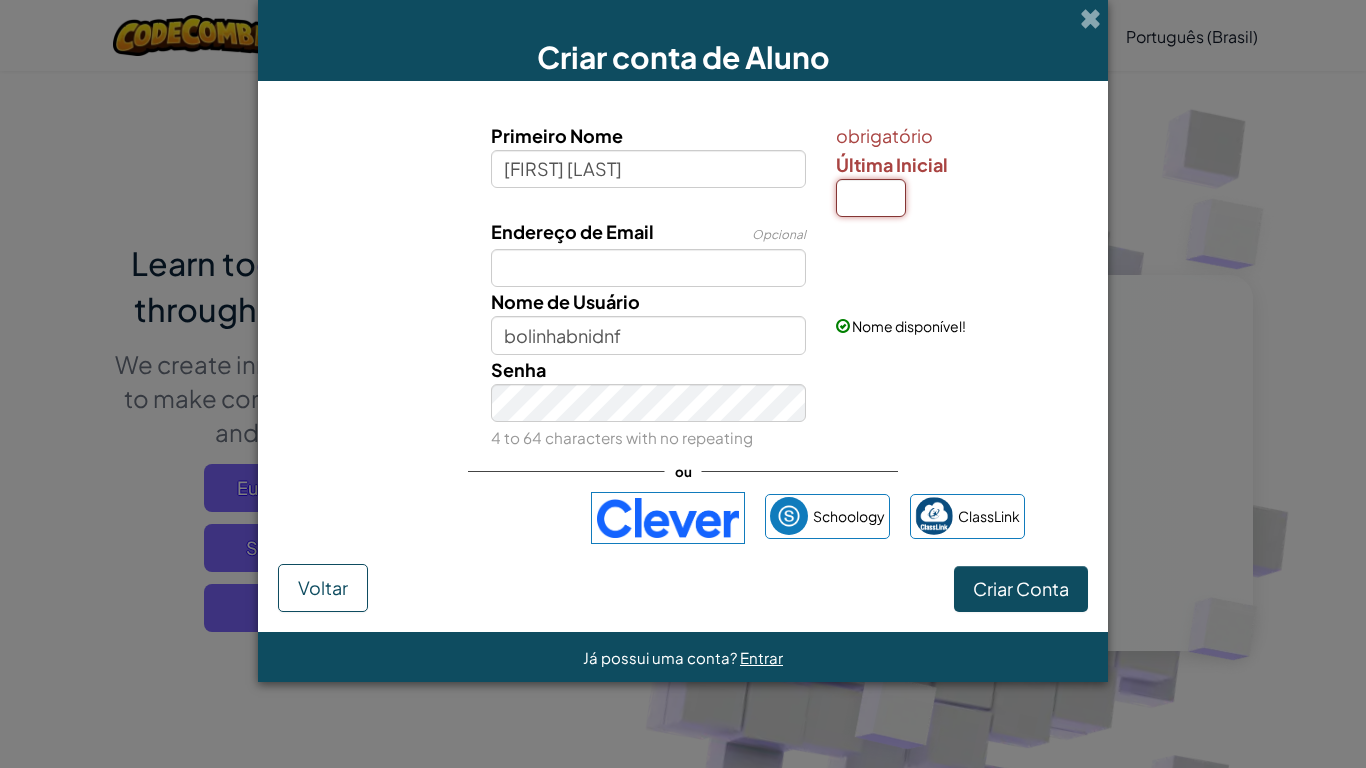 click on "Última Inicial" at bounding box center [871, 198] 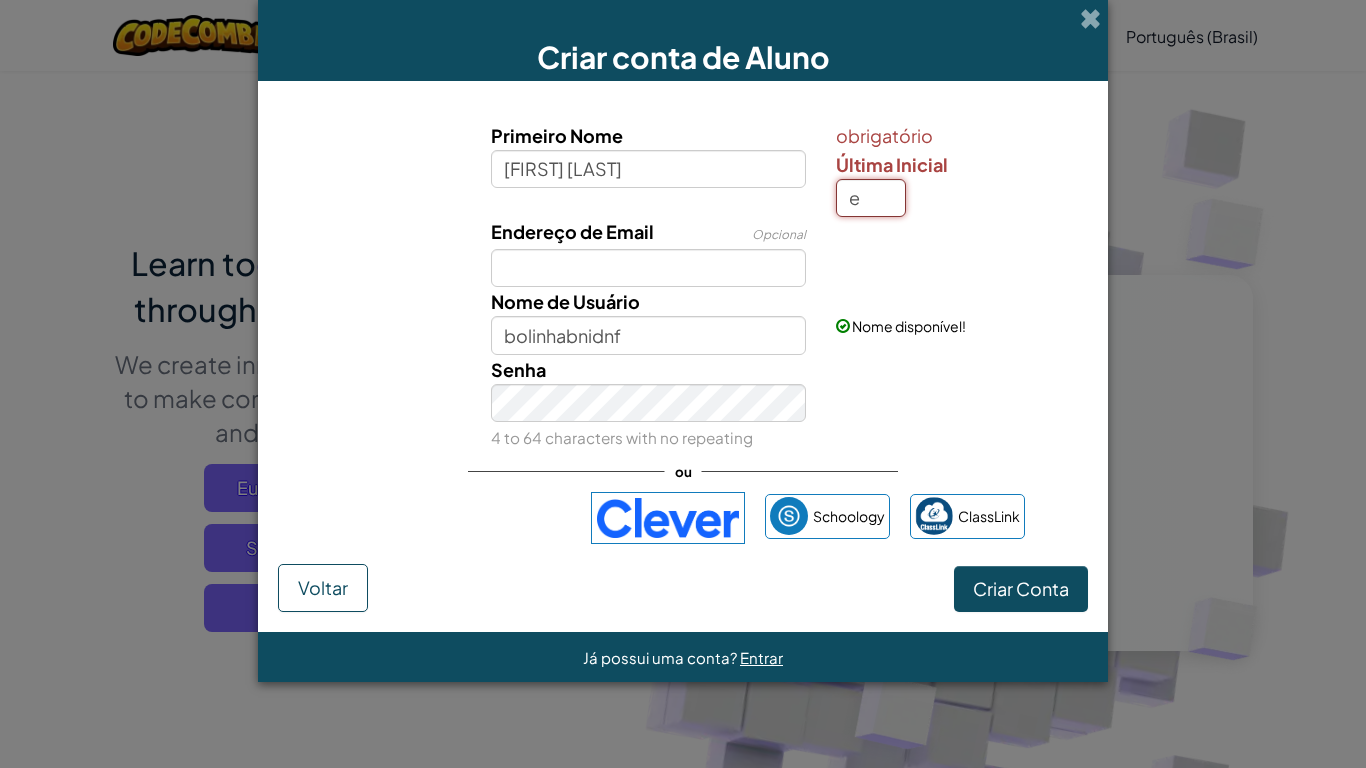 type on "Bernardo DanielE" 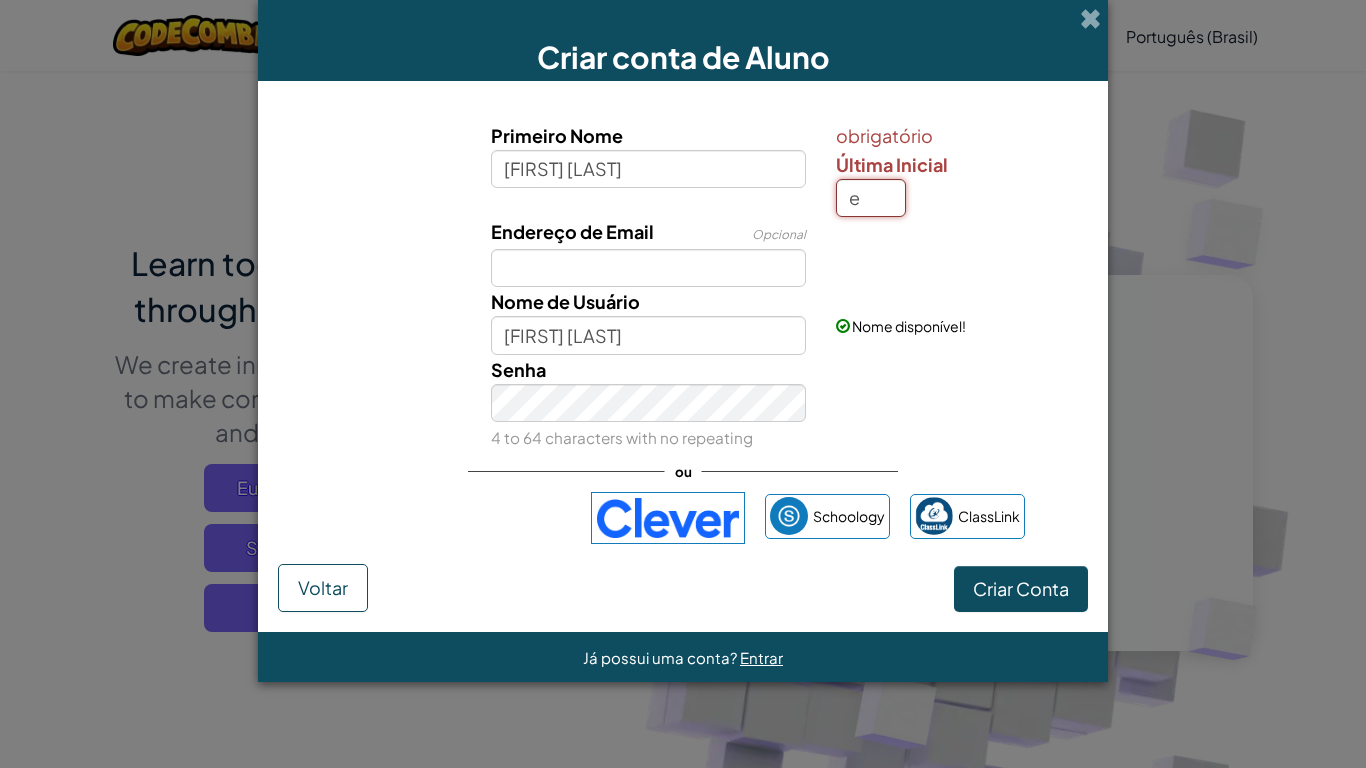 click on "e" at bounding box center (871, 198) 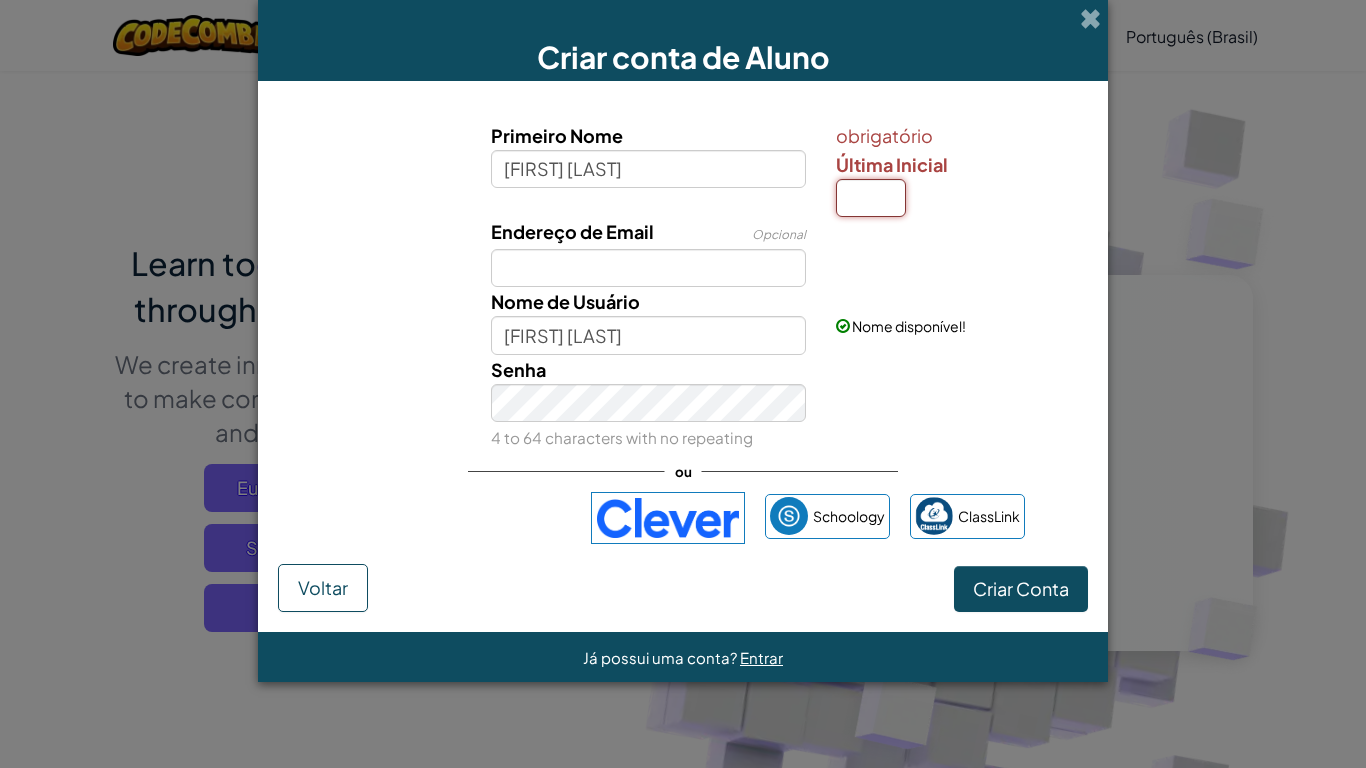 type 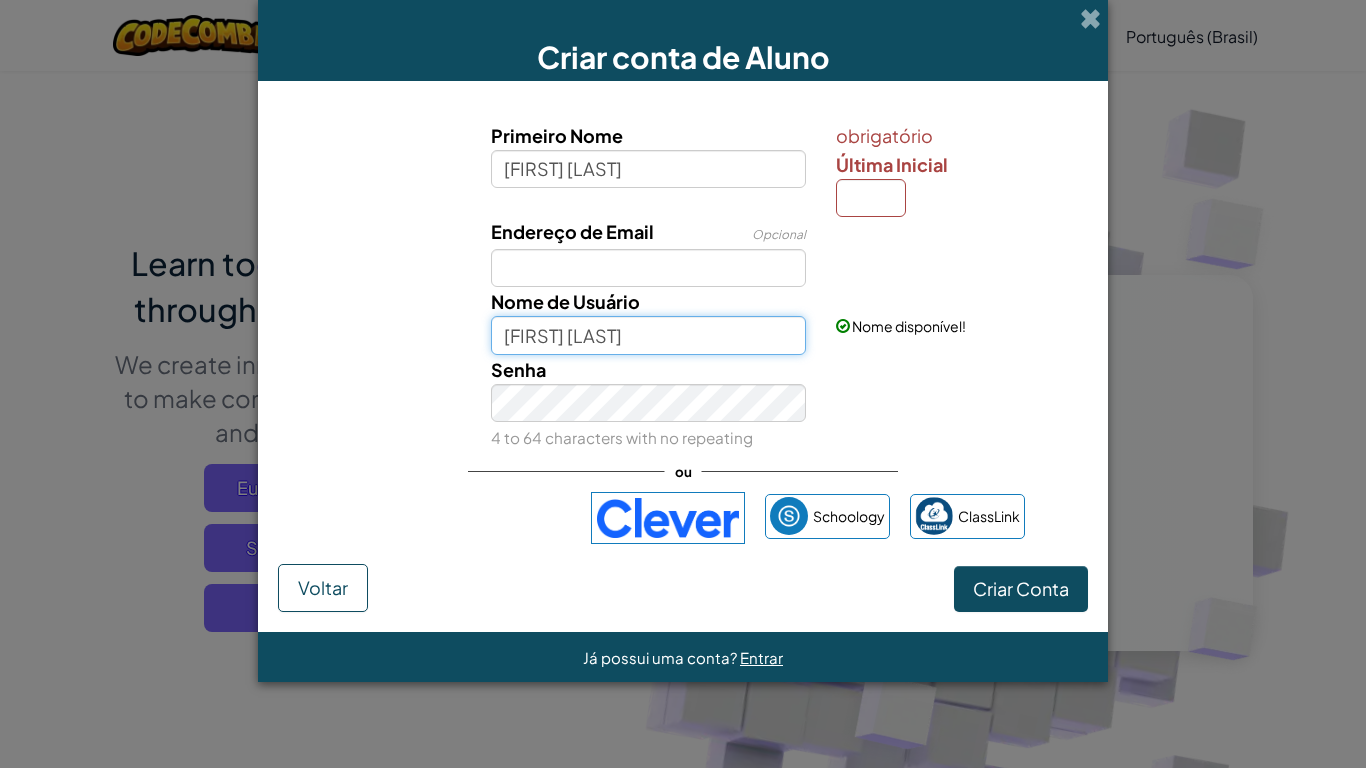 click on "Bernardo Daniel" at bounding box center (649, 335) 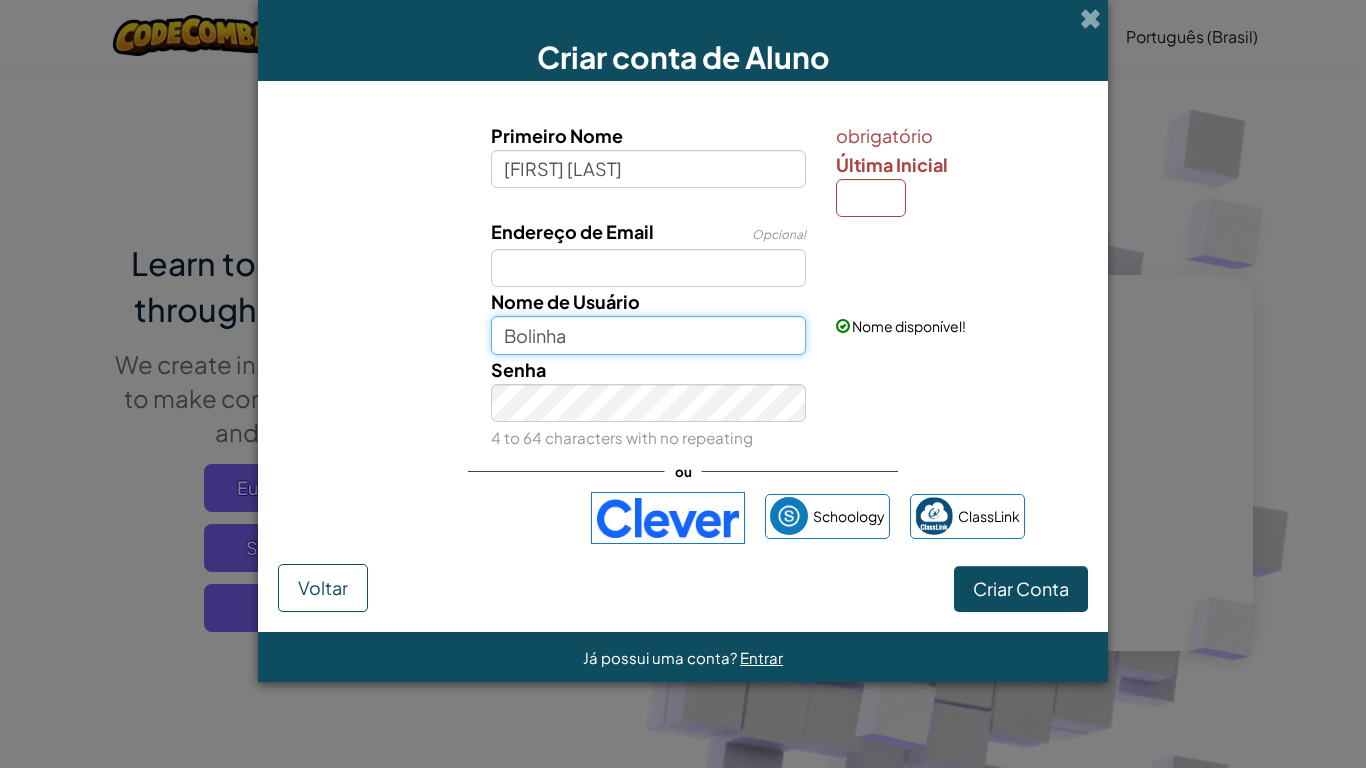 type on "Bolinha" 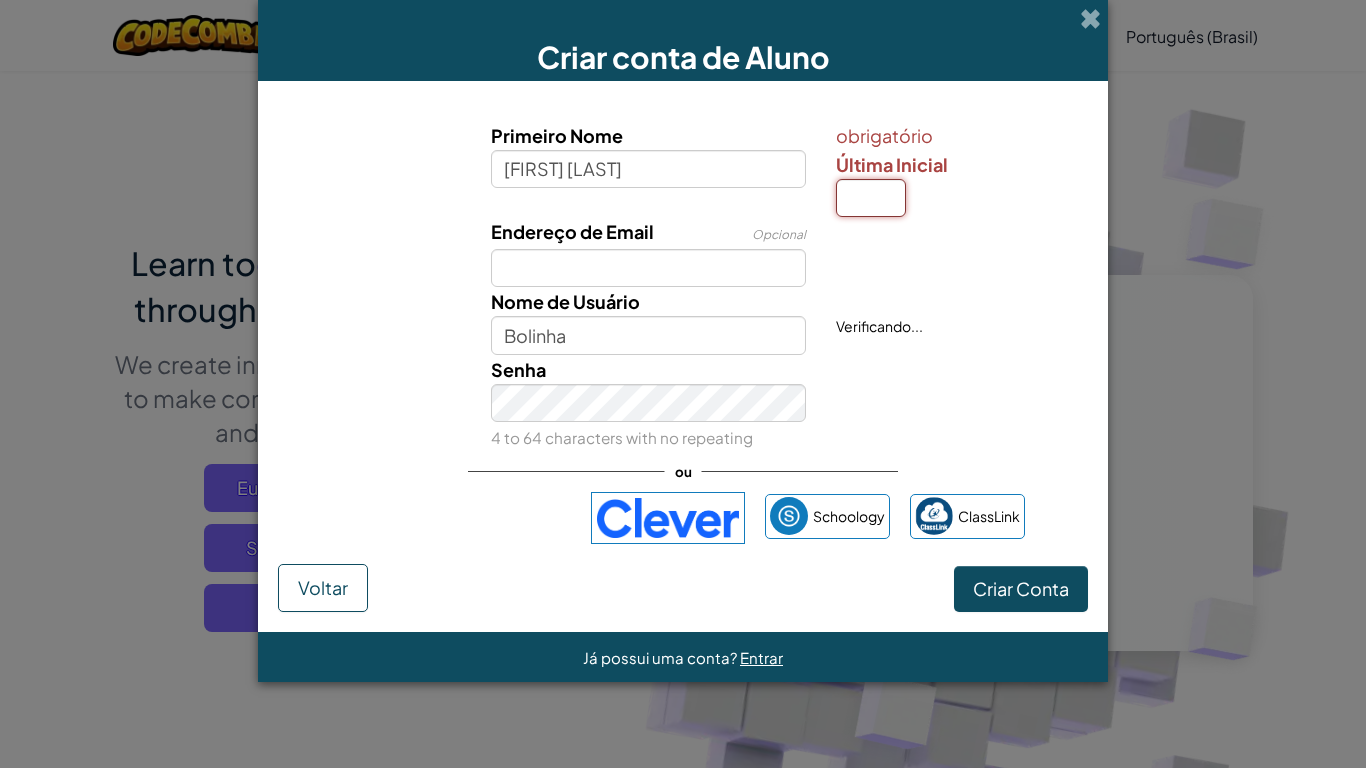click on "Última Inicial" at bounding box center (871, 198) 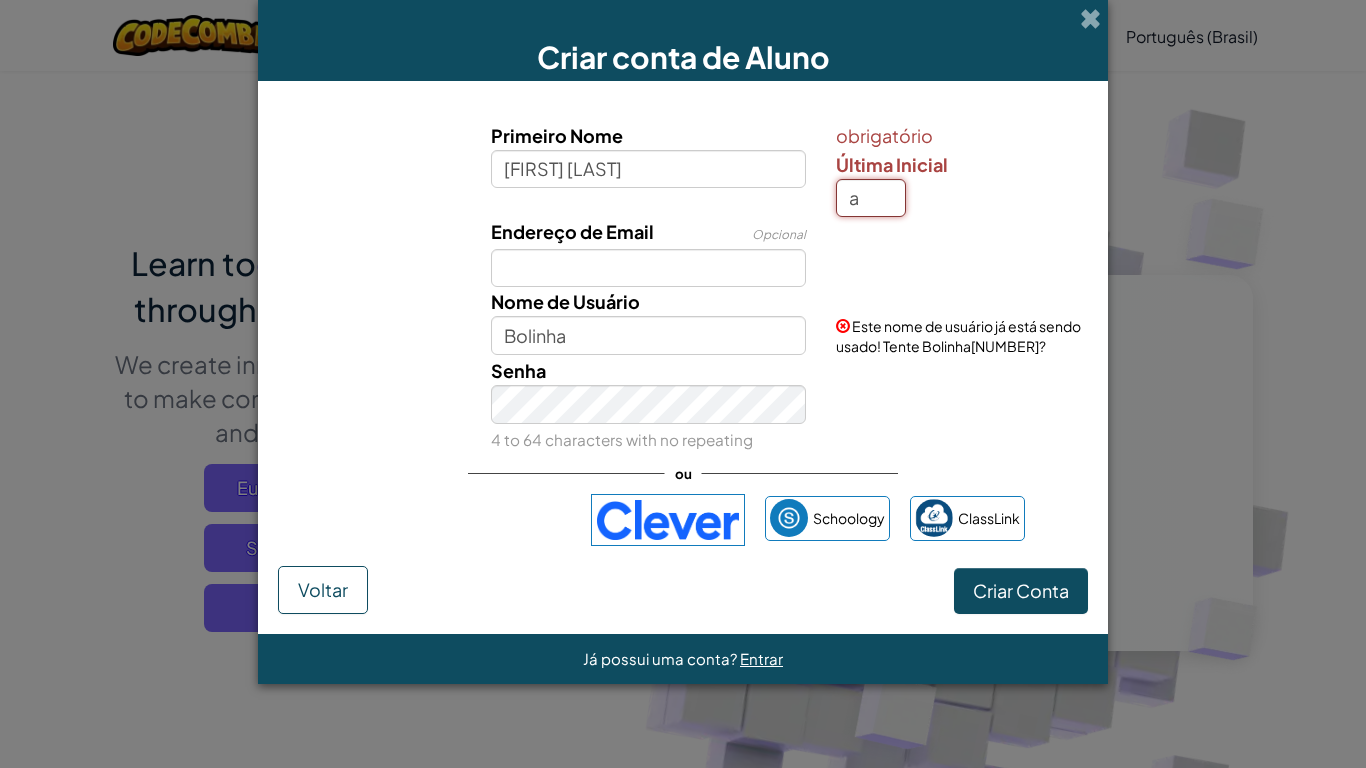 type on "a" 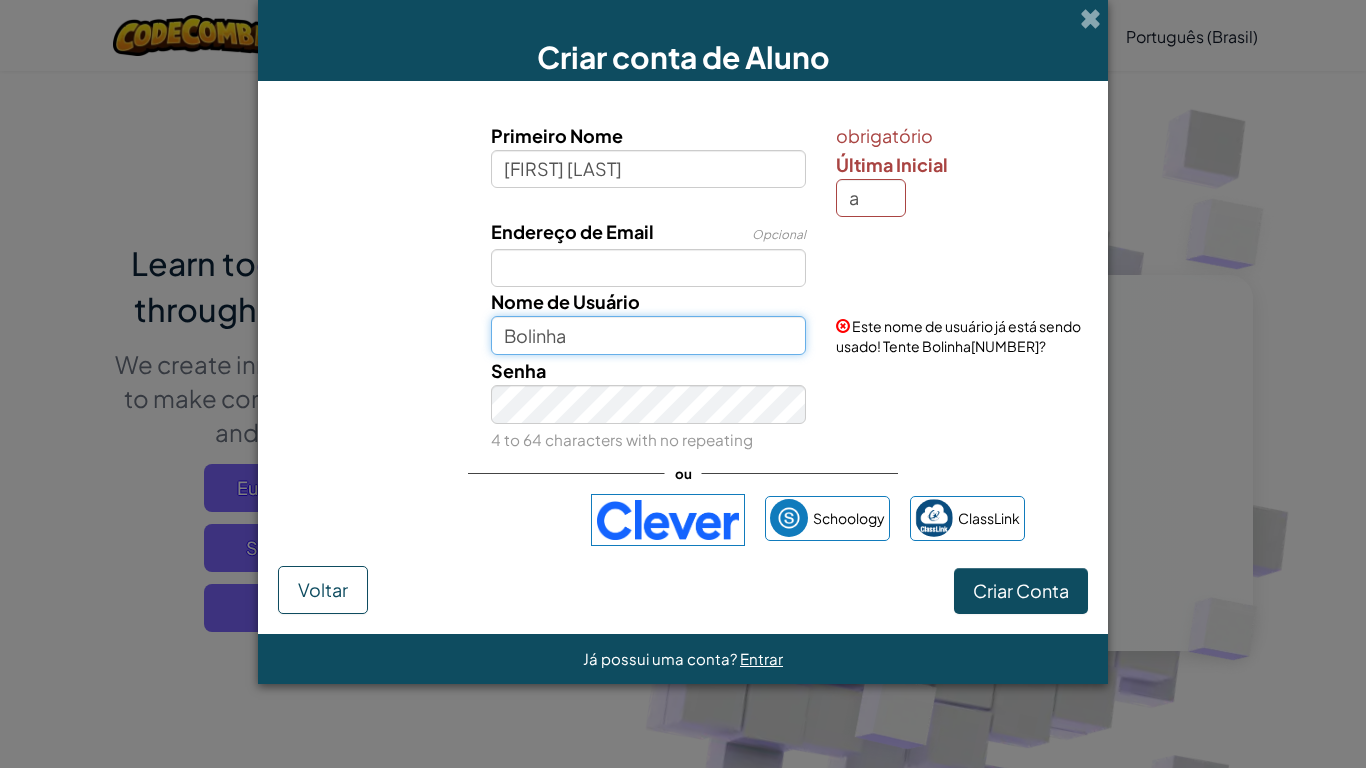 type on "Bernardo DanielA" 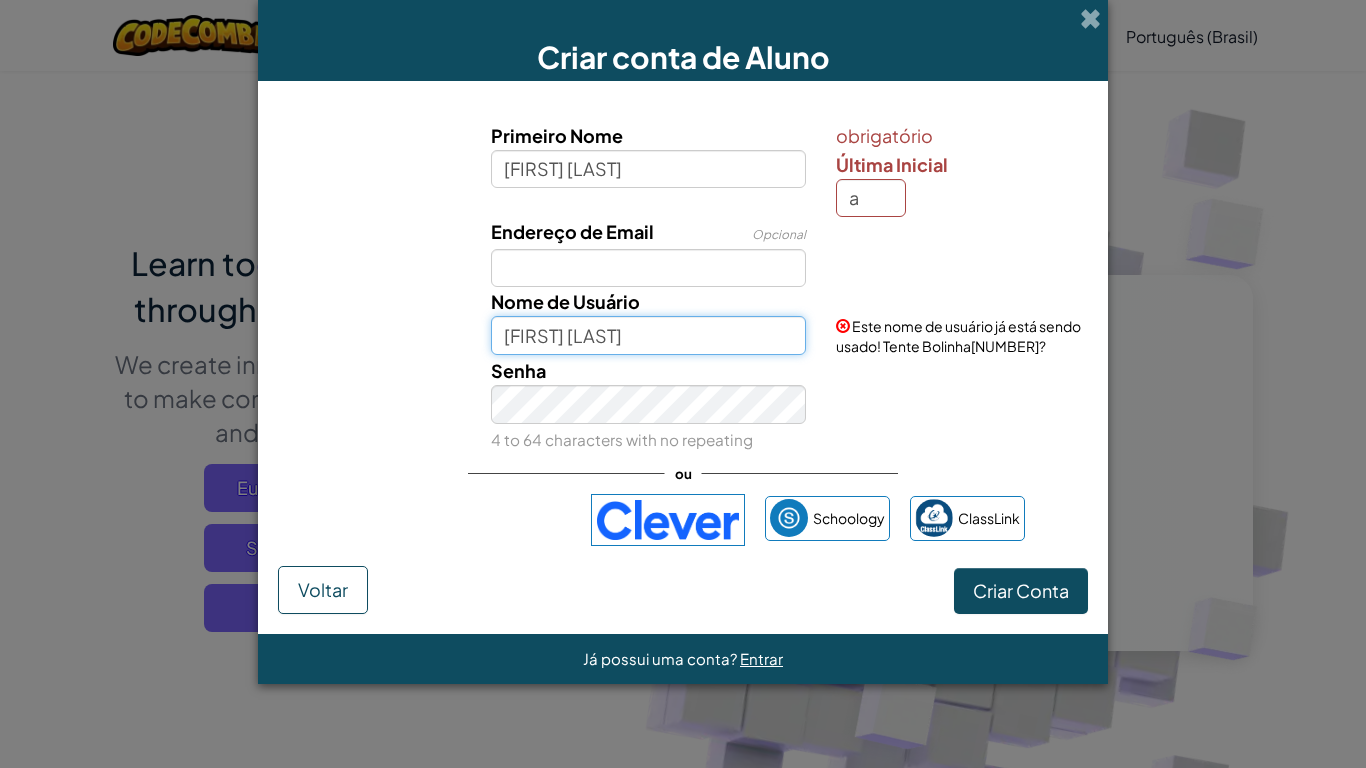 click on "Bernardo DanielA" at bounding box center [649, 335] 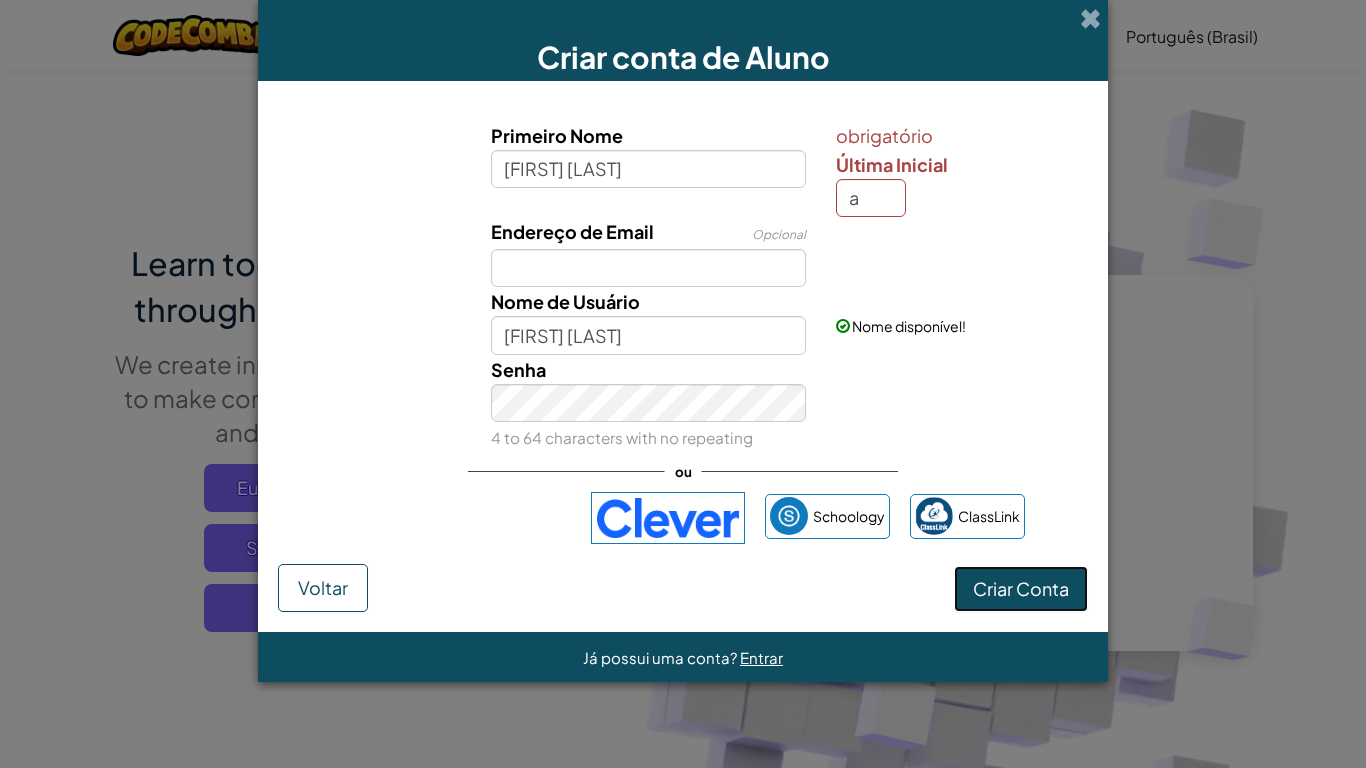 click on "Criar Conta" at bounding box center (1021, 589) 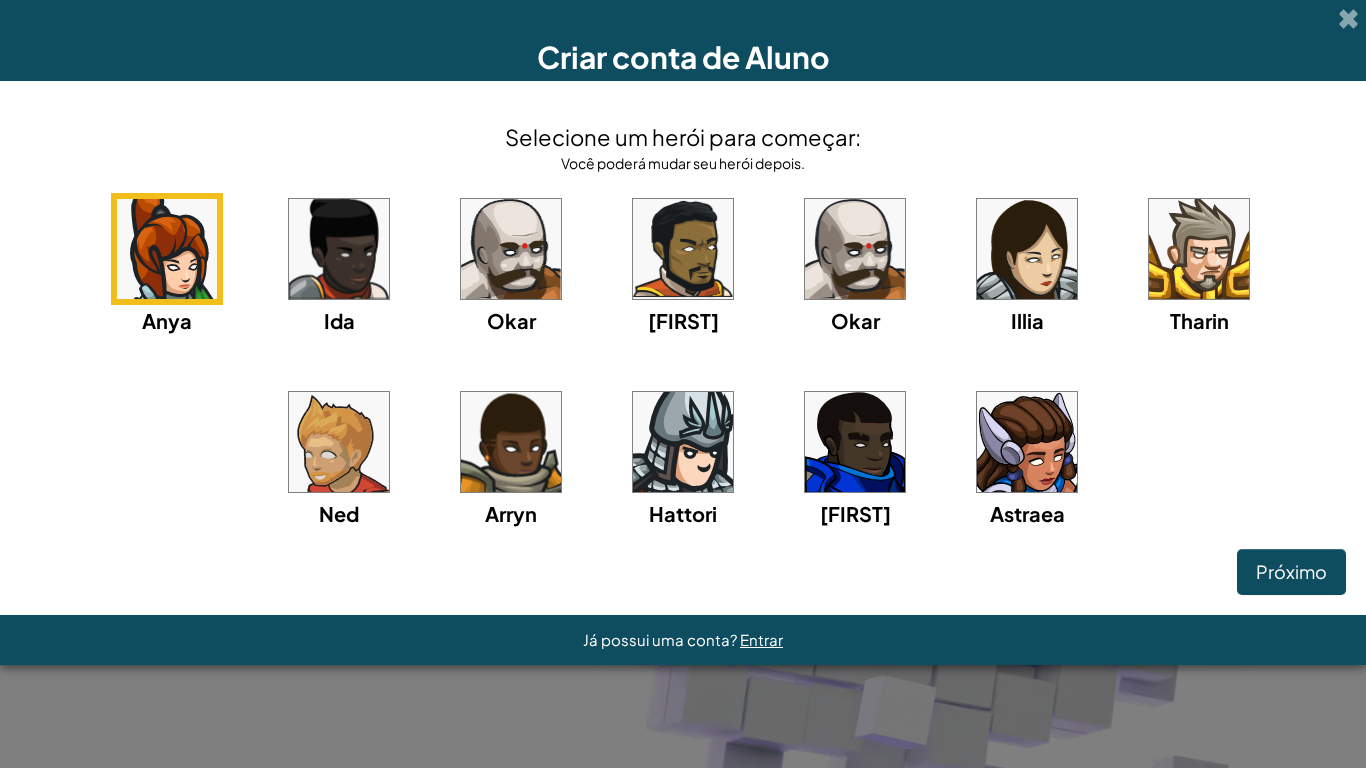click at bounding box center (339, 442) 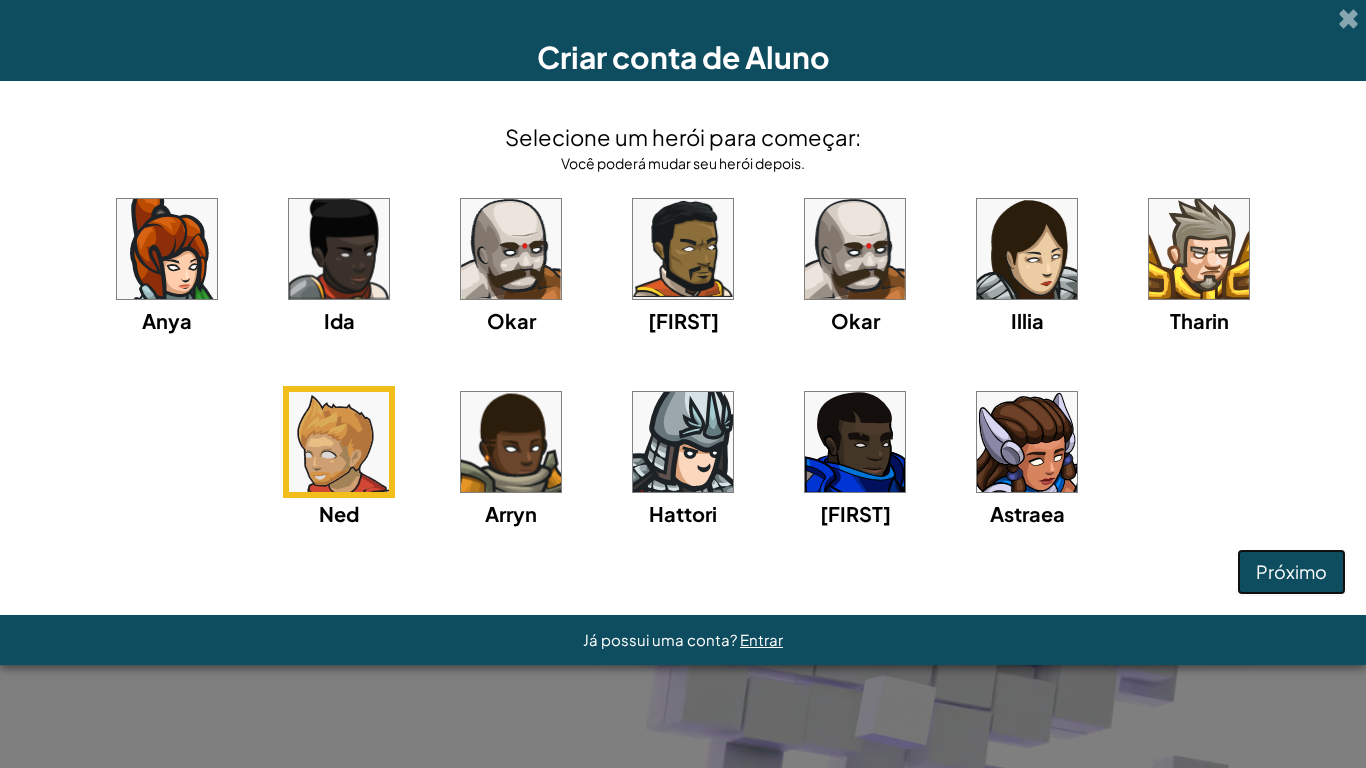 click on "Próximo" at bounding box center (1291, 572) 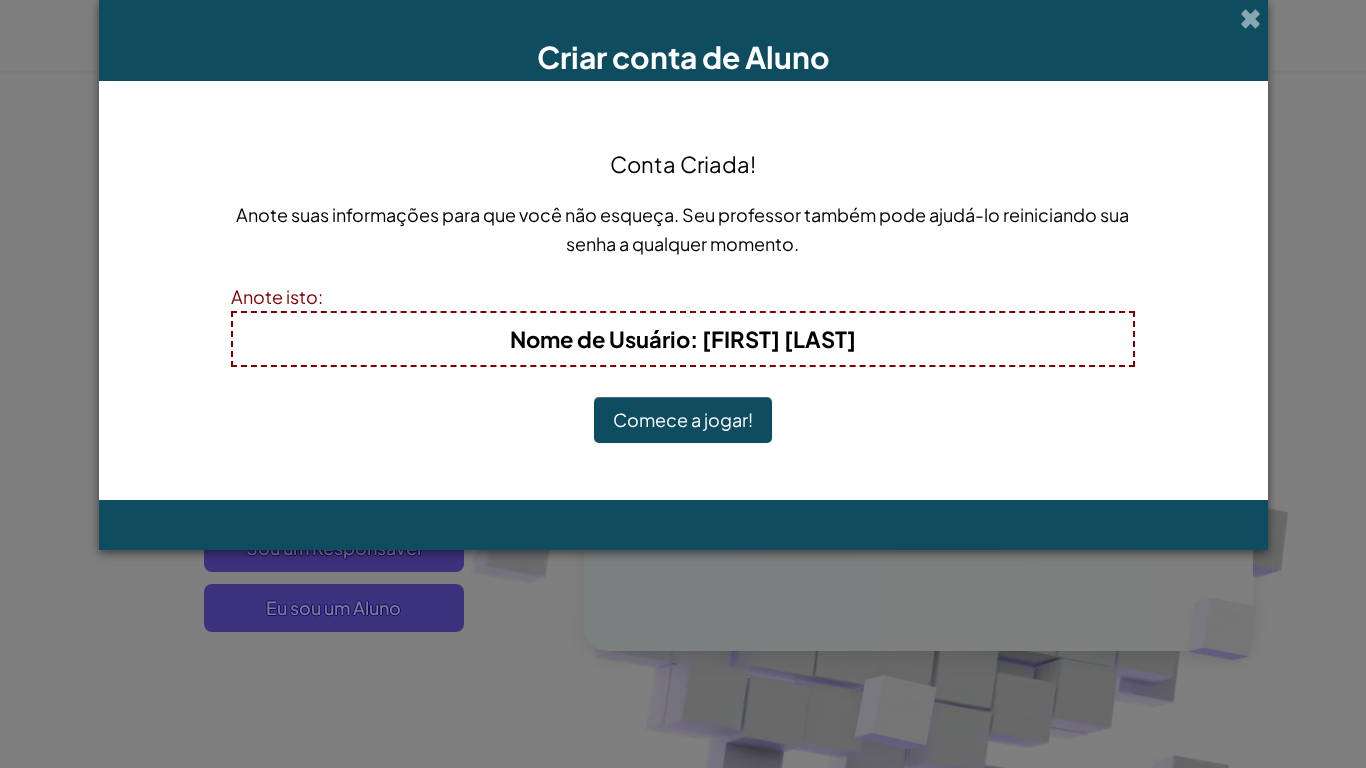 click on "Comece a jogar!" at bounding box center (683, 420) 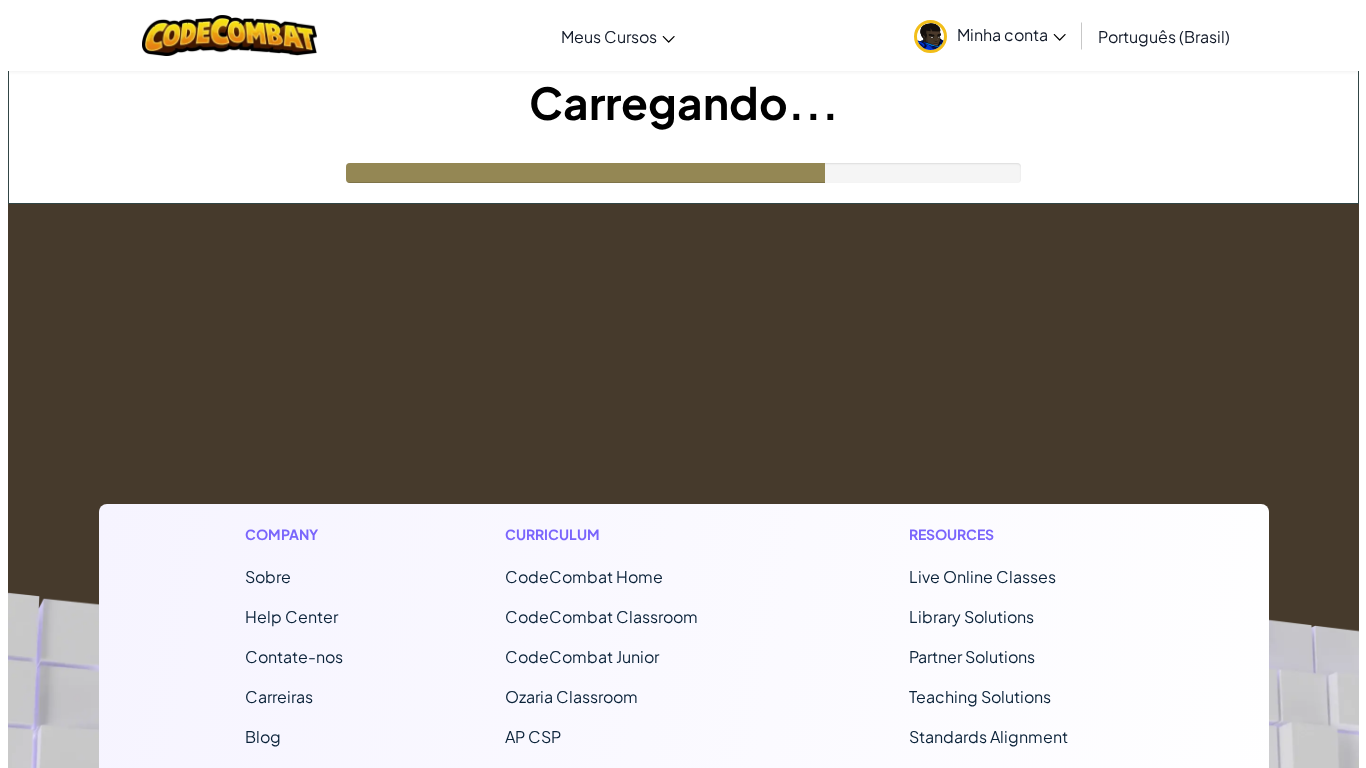 scroll, scrollTop: 0, scrollLeft: 0, axis: both 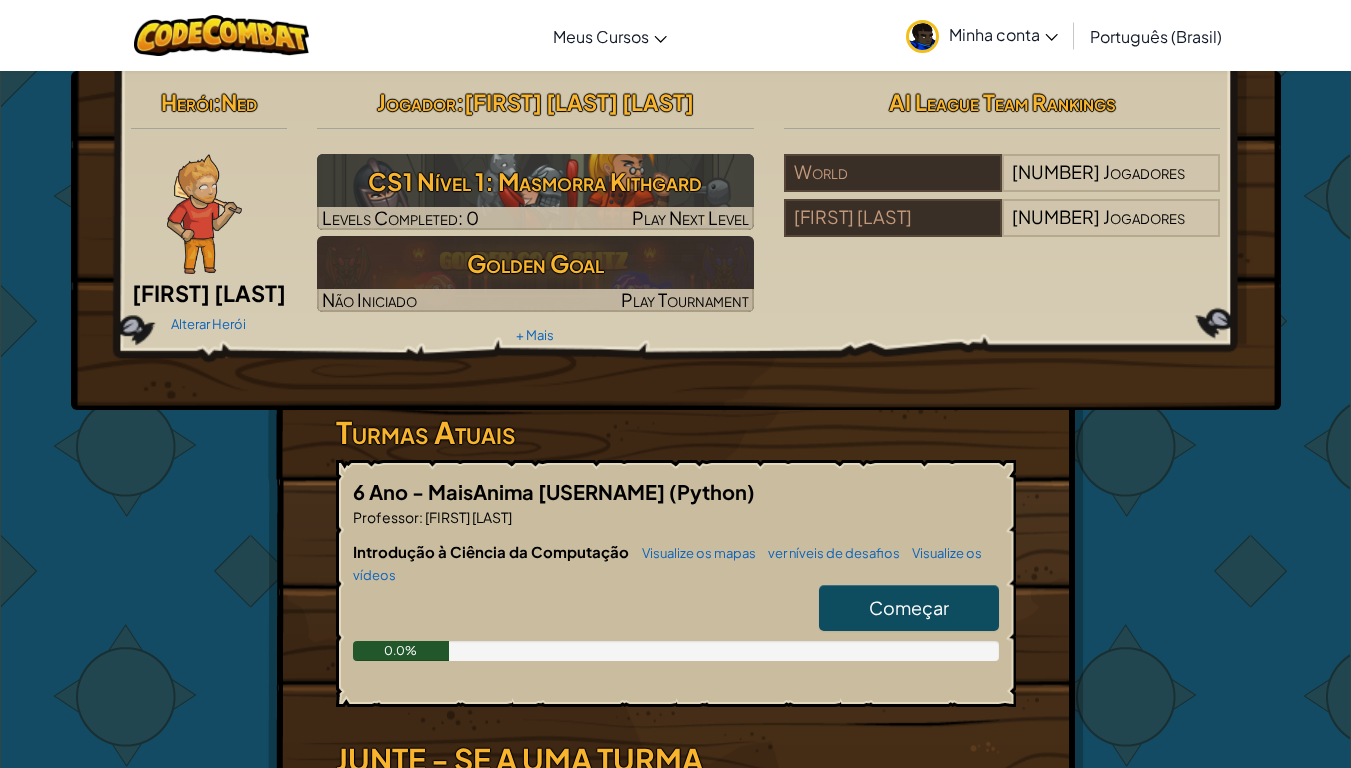 click on "Ned Fulmer" at bounding box center [209, 293] 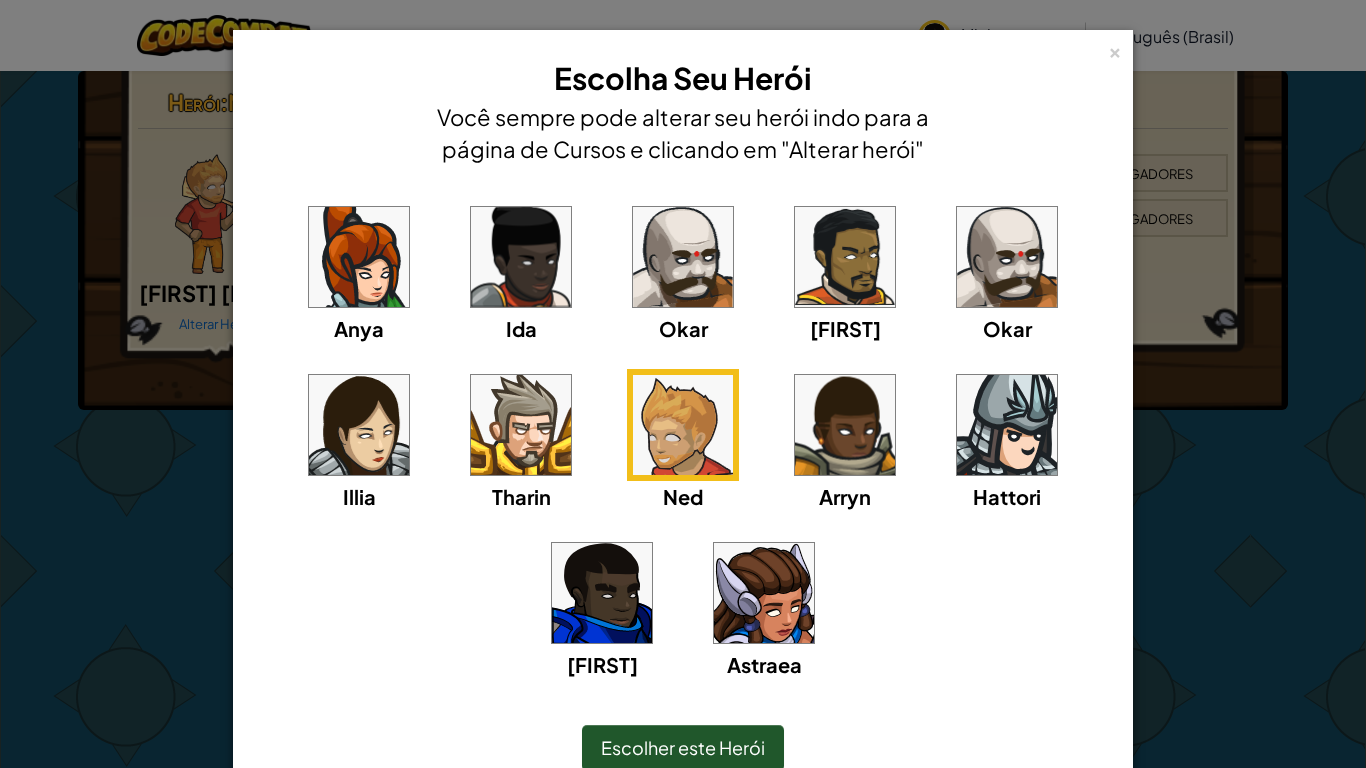 click on "× Escolha Seu Herói Você sempre pode alterar seu herói indo para a página de Cursos e clicando em "Alterar herói" Anya Ida Okar Alejandro Okar Illia Tharin Ned Arryn Hattori Gordon Astraea Loading... Escolher este Herói" at bounding box center (683, 384) 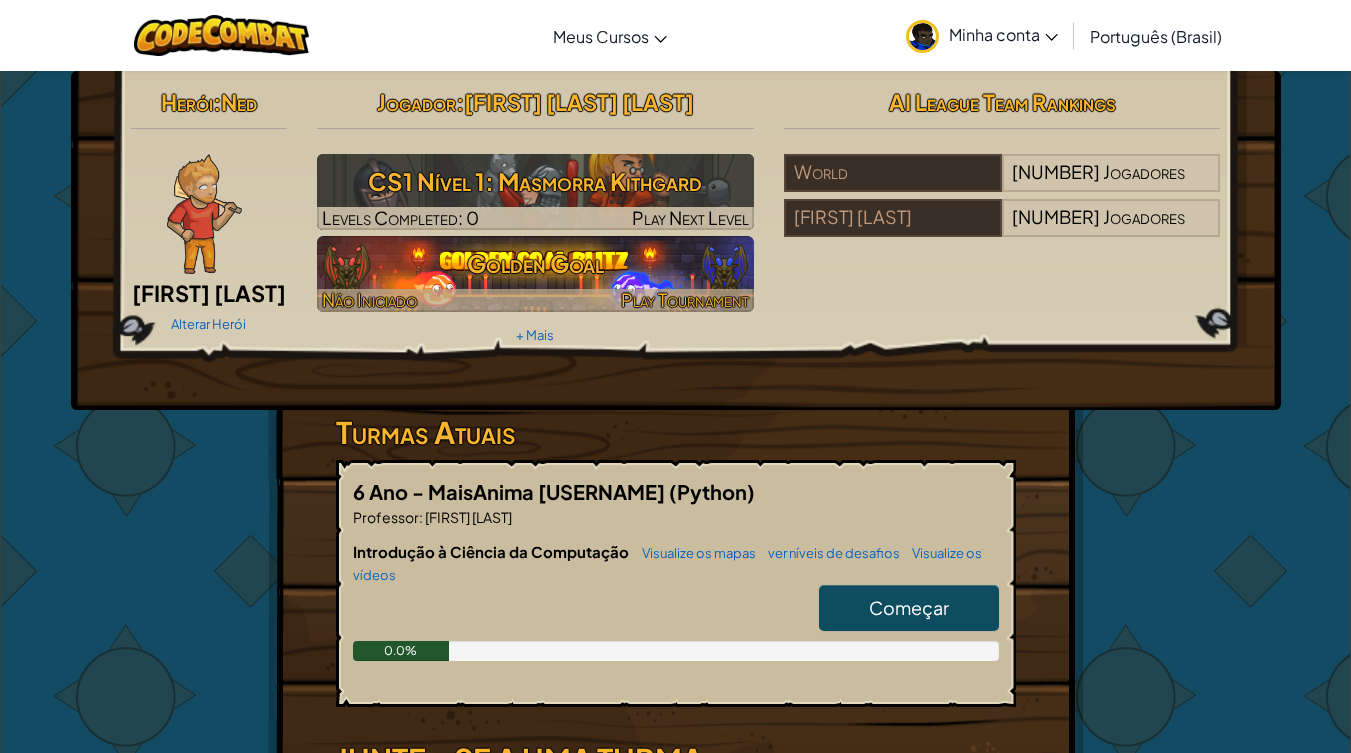 click on "Golden Goal" at bounding box center (535, 263) 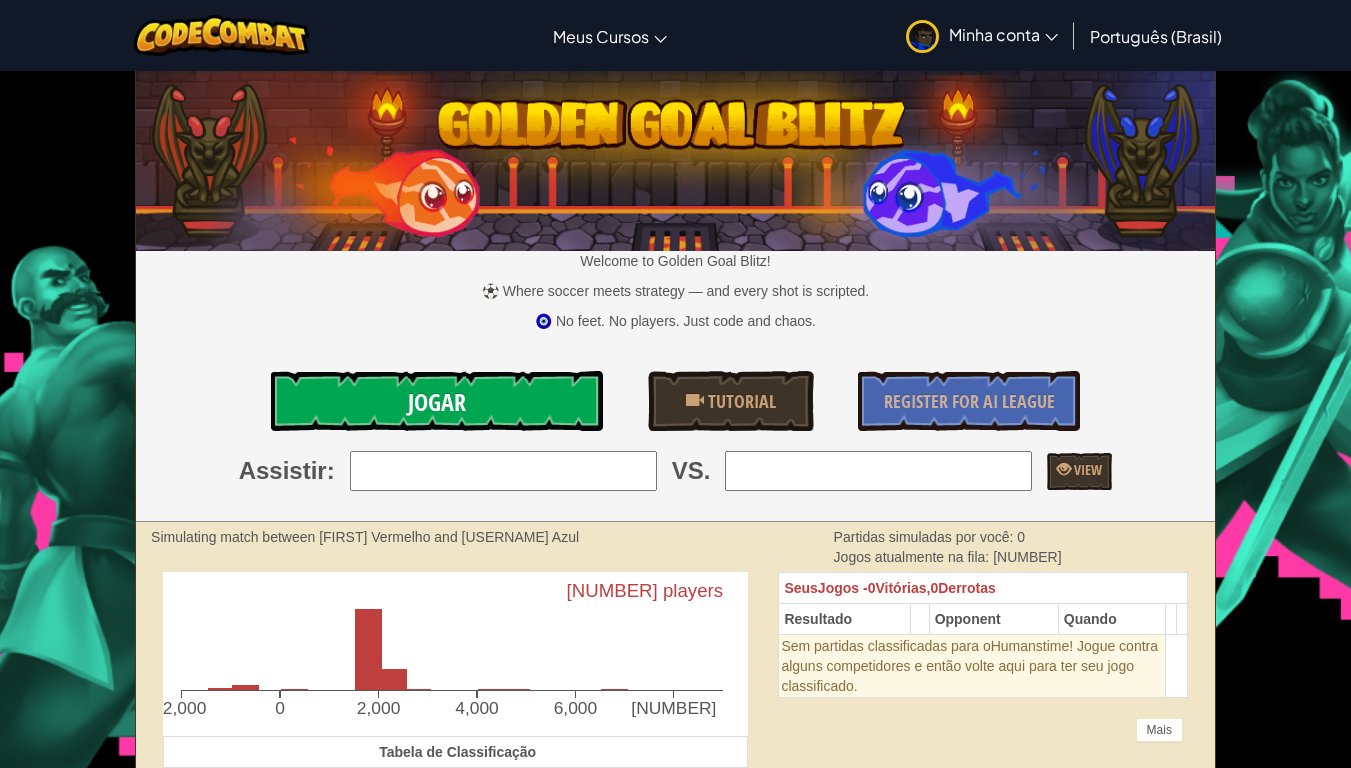 click on "Jogar" at bounding box center (437, 402) 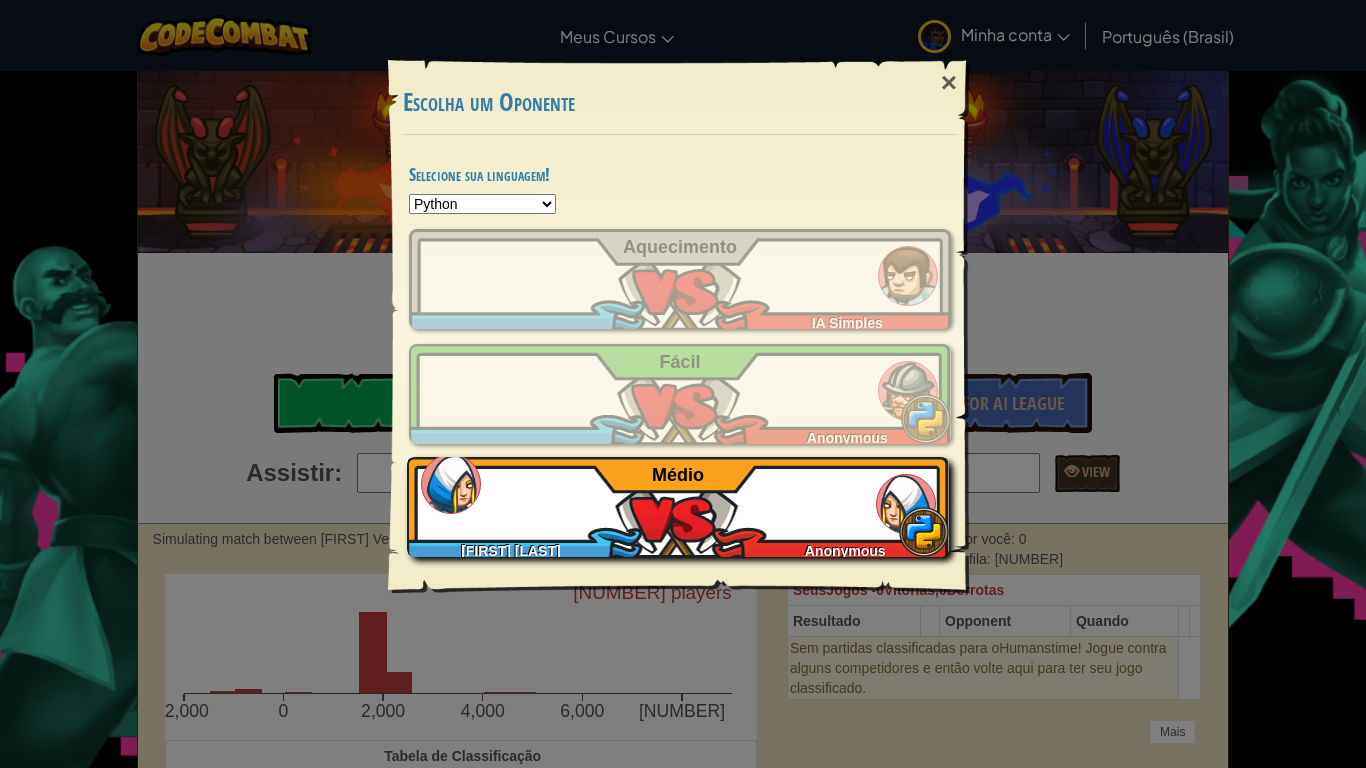 click on "Bernardo DanielA Anonymous Médio" at bounding box center (678, 507) 